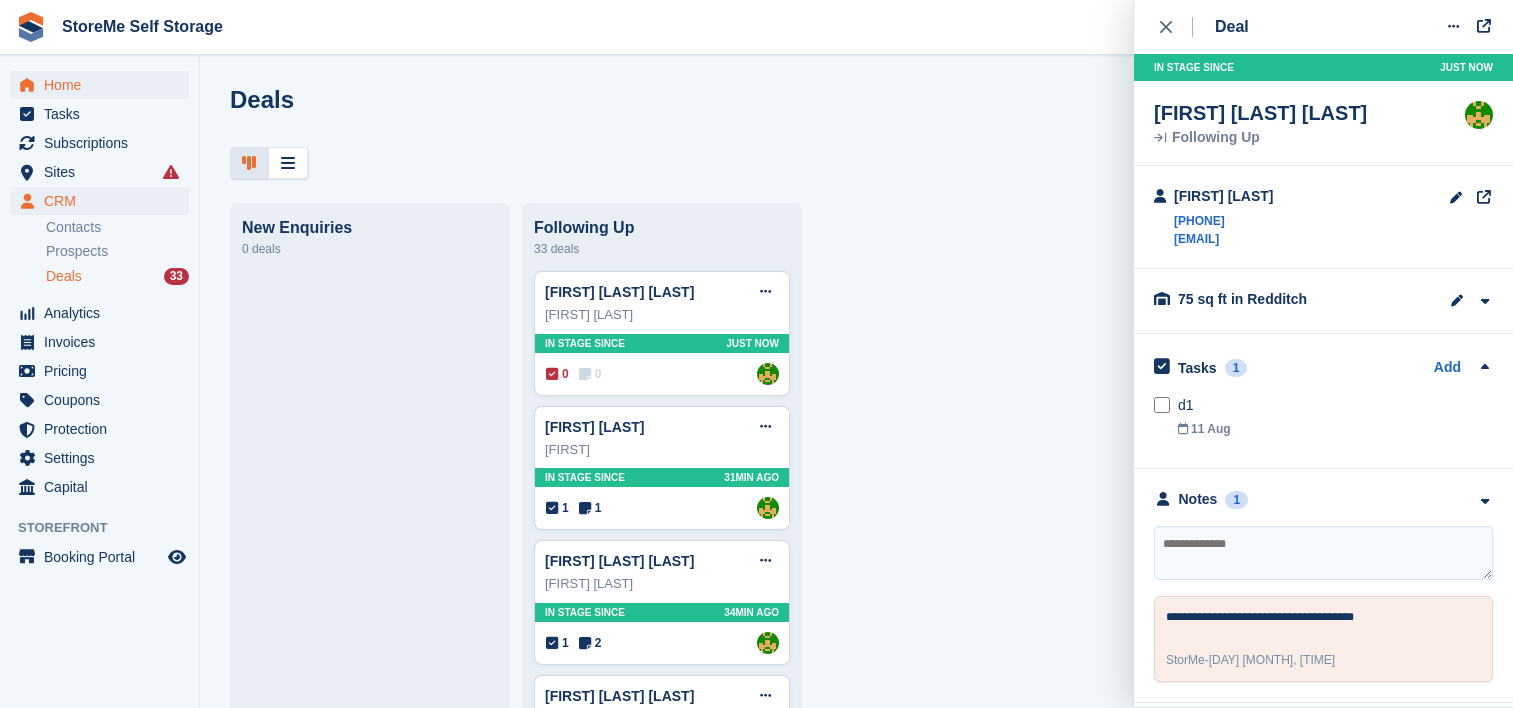 scroll, scrollTop: 0, scrollLeft: 0, axis: both 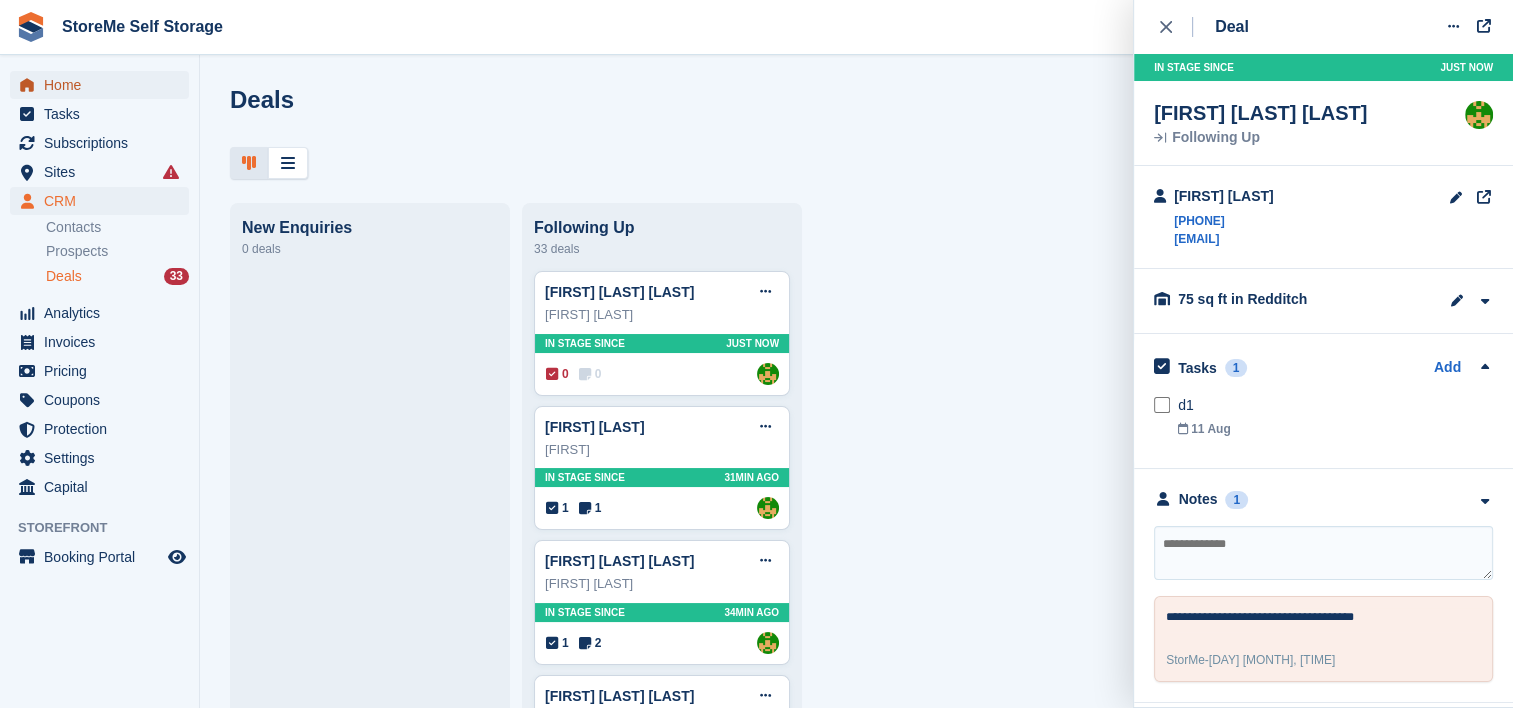 click on "Home" at bounding box center (104, 85) 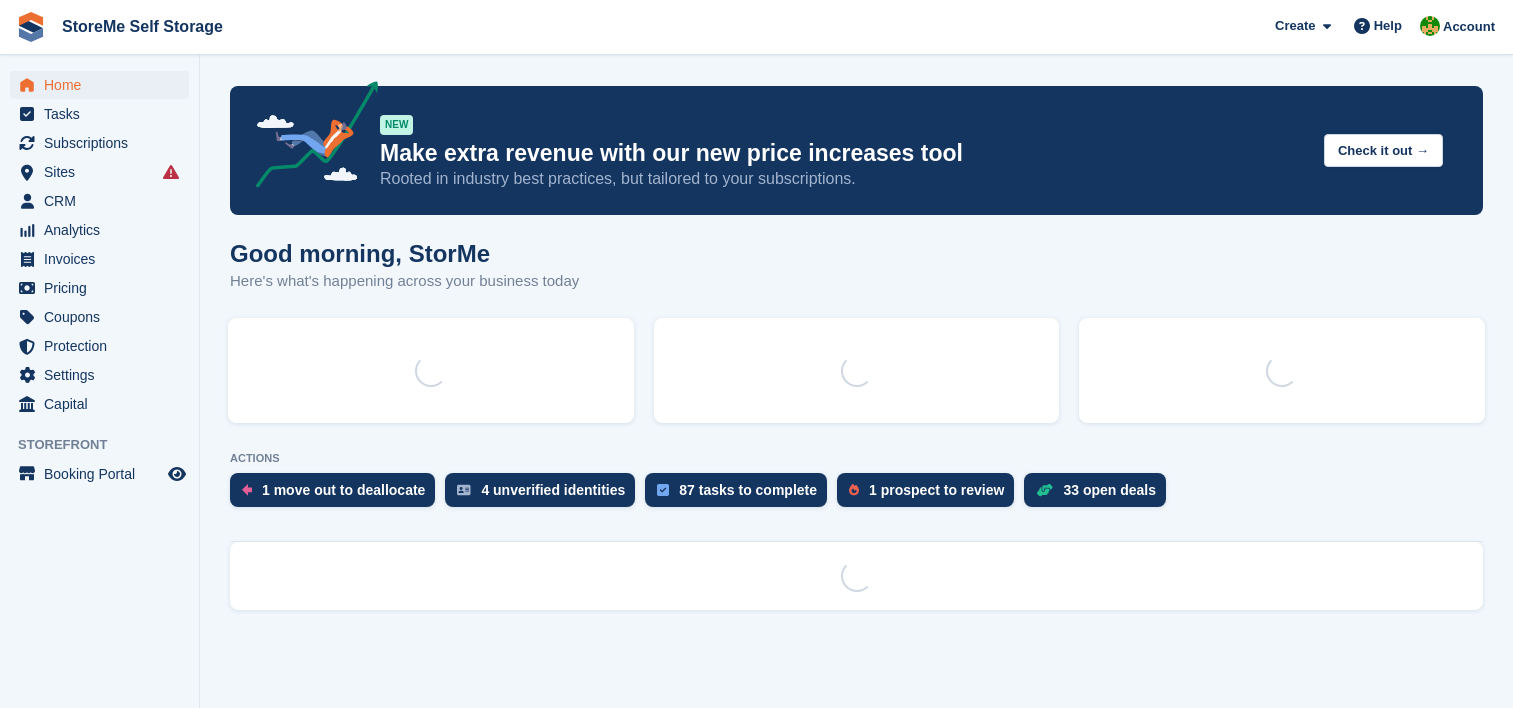 scroll, scrollTop: 0, scrollLeft: 0, axis: both 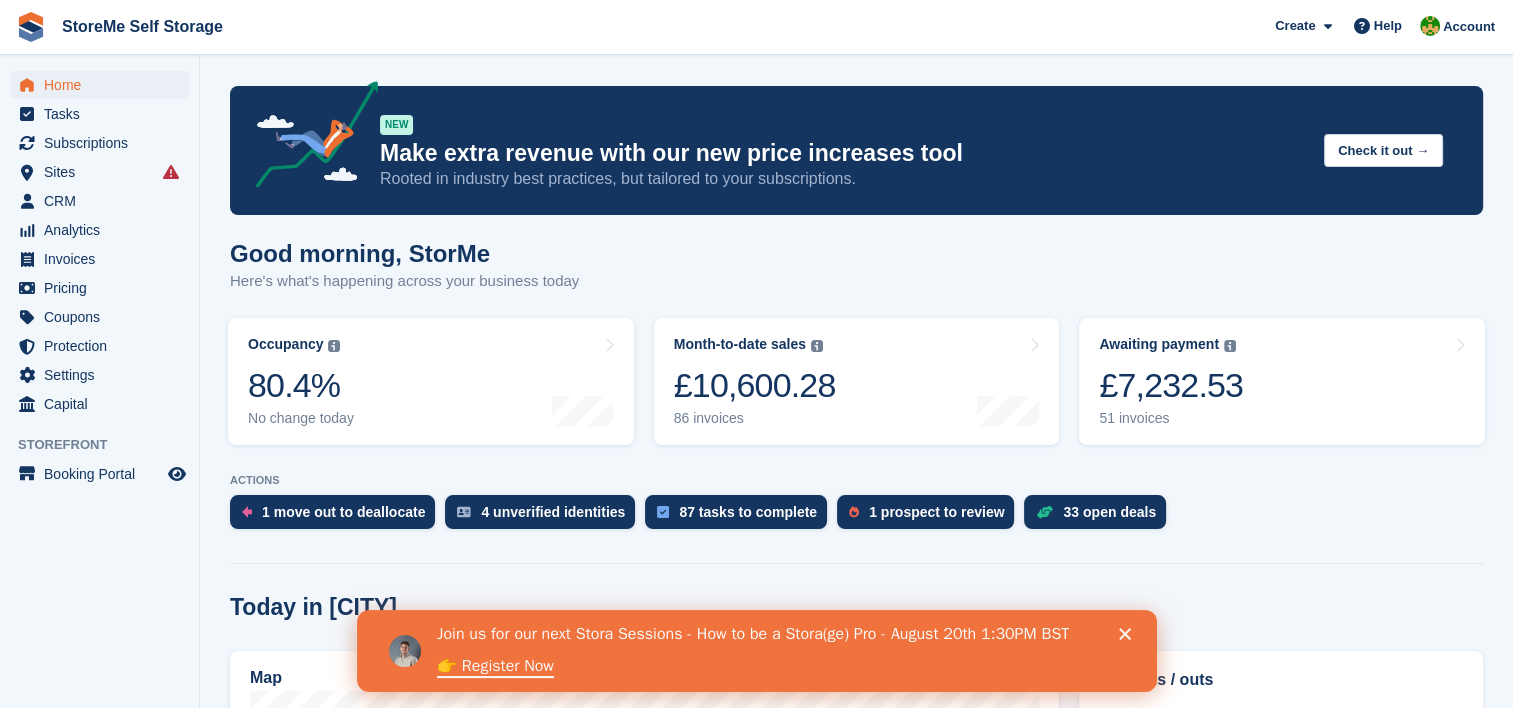 click 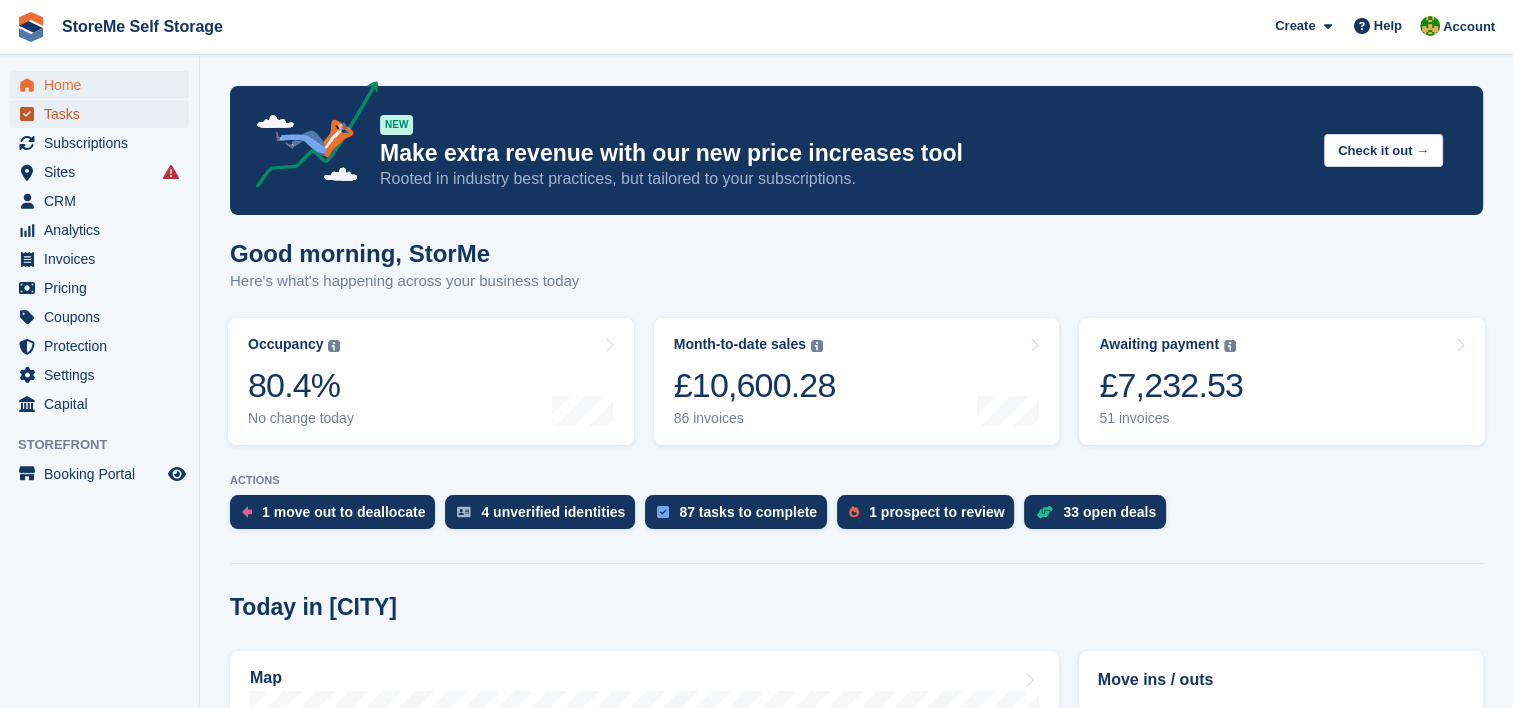 click on "Tasks" at bounding box center [104, 114] 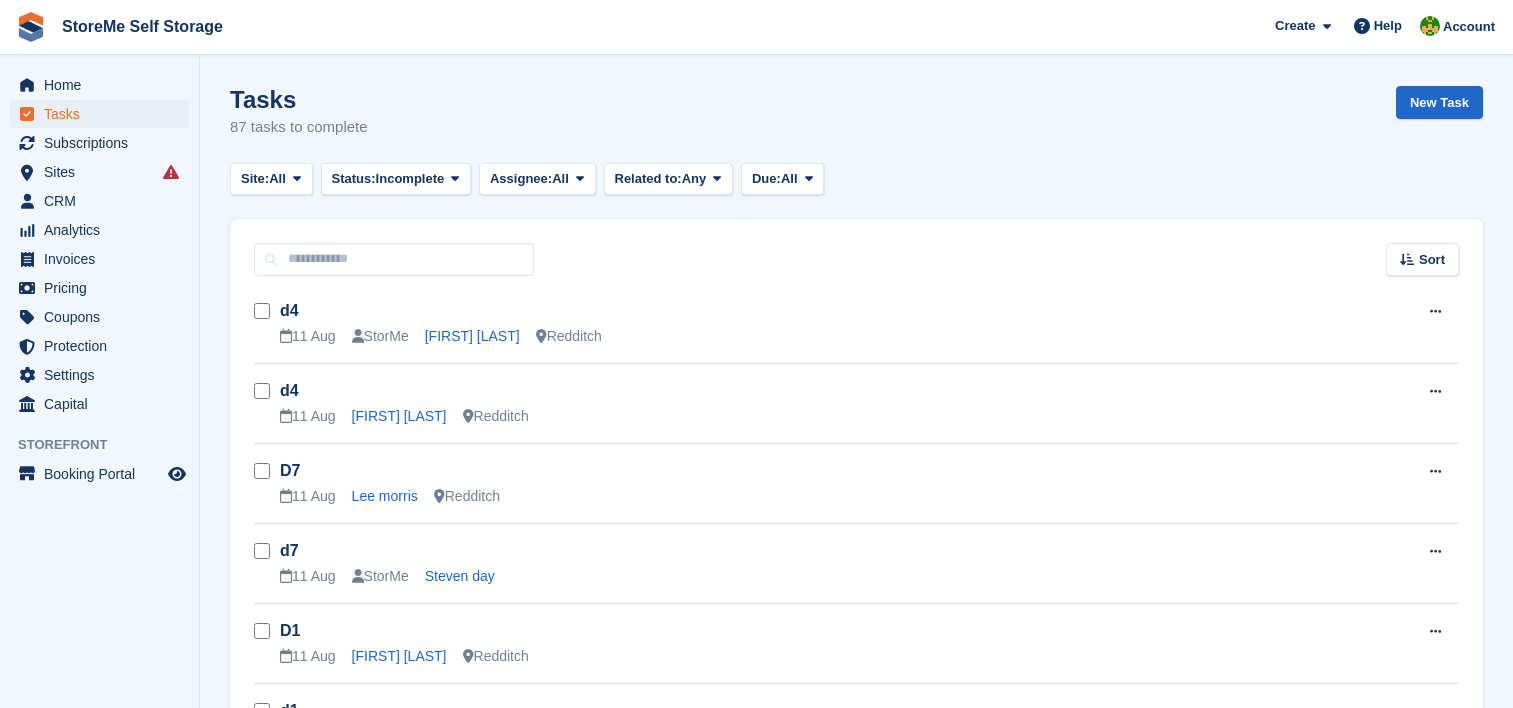 scroll, scrollTop: 0, scrollLeft: 0, axis: both 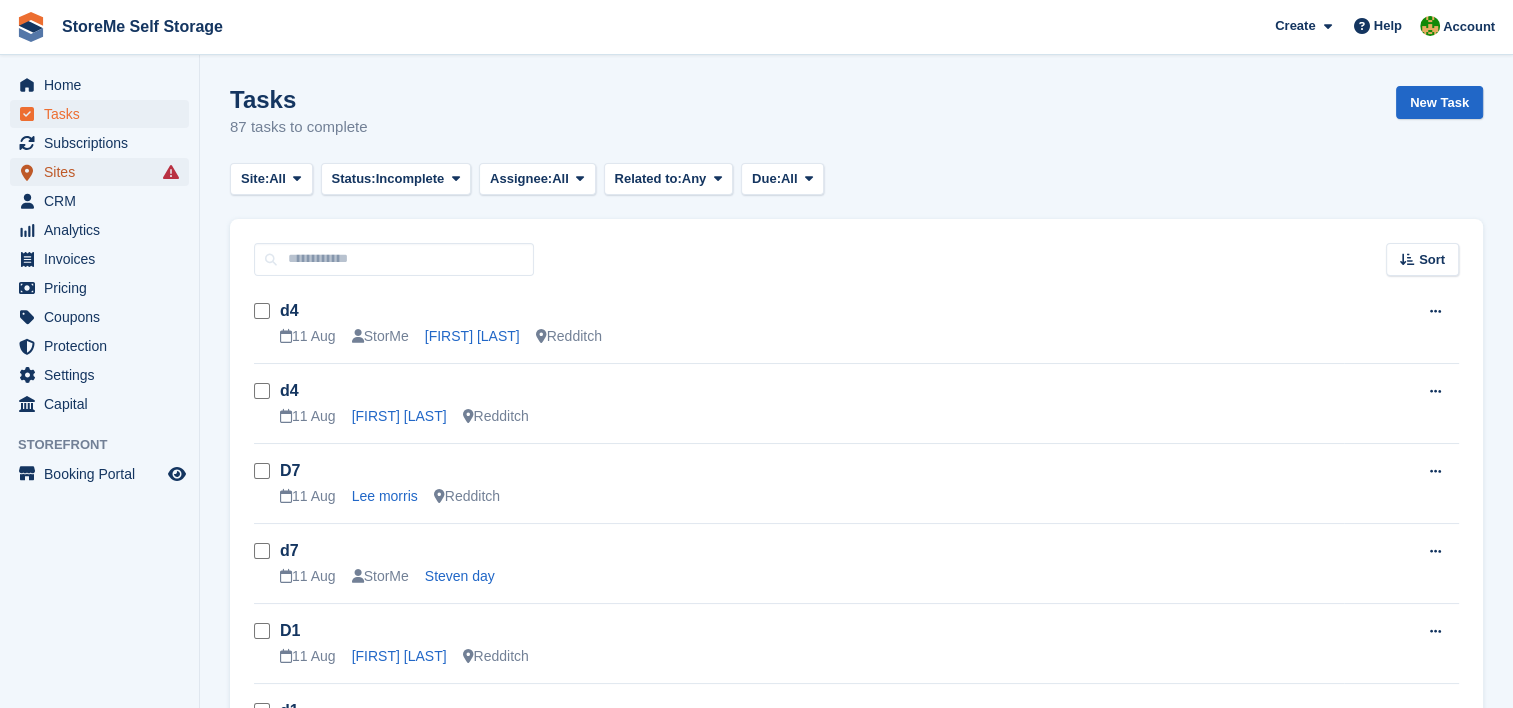 click on "Sites" at bounding box center [104, 172] 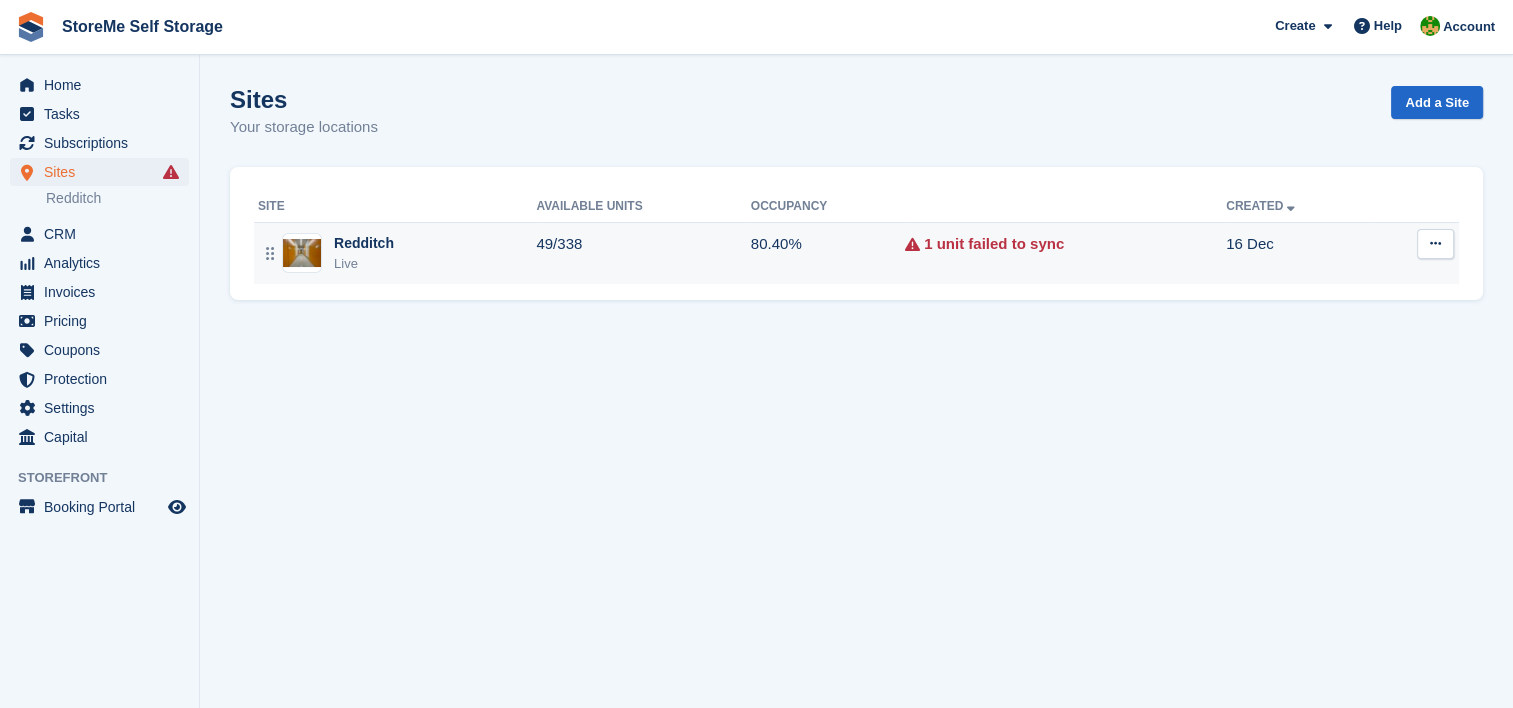 click on "Live" at bounding box center (364, 264) 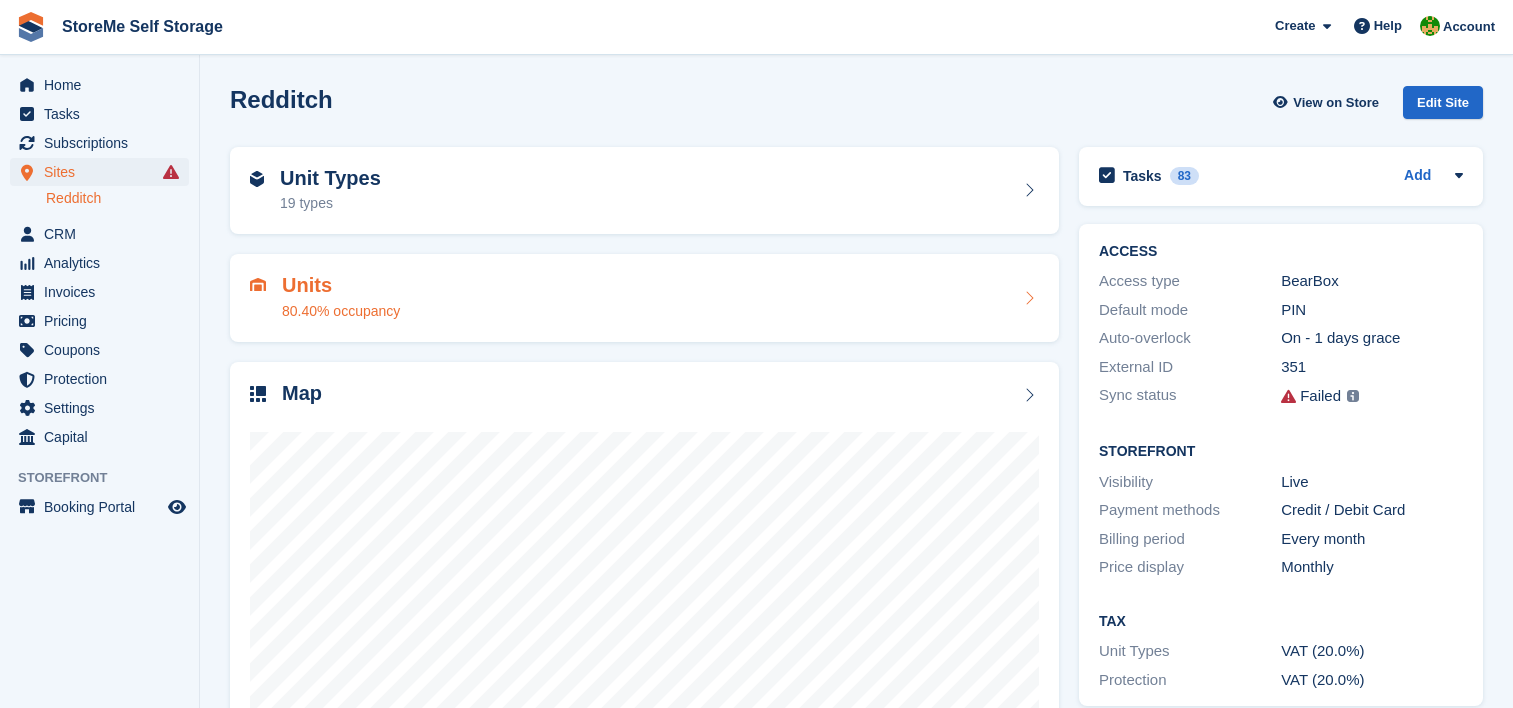 scroll, scrollTop: 0, scrollLeft: 0, axis: both 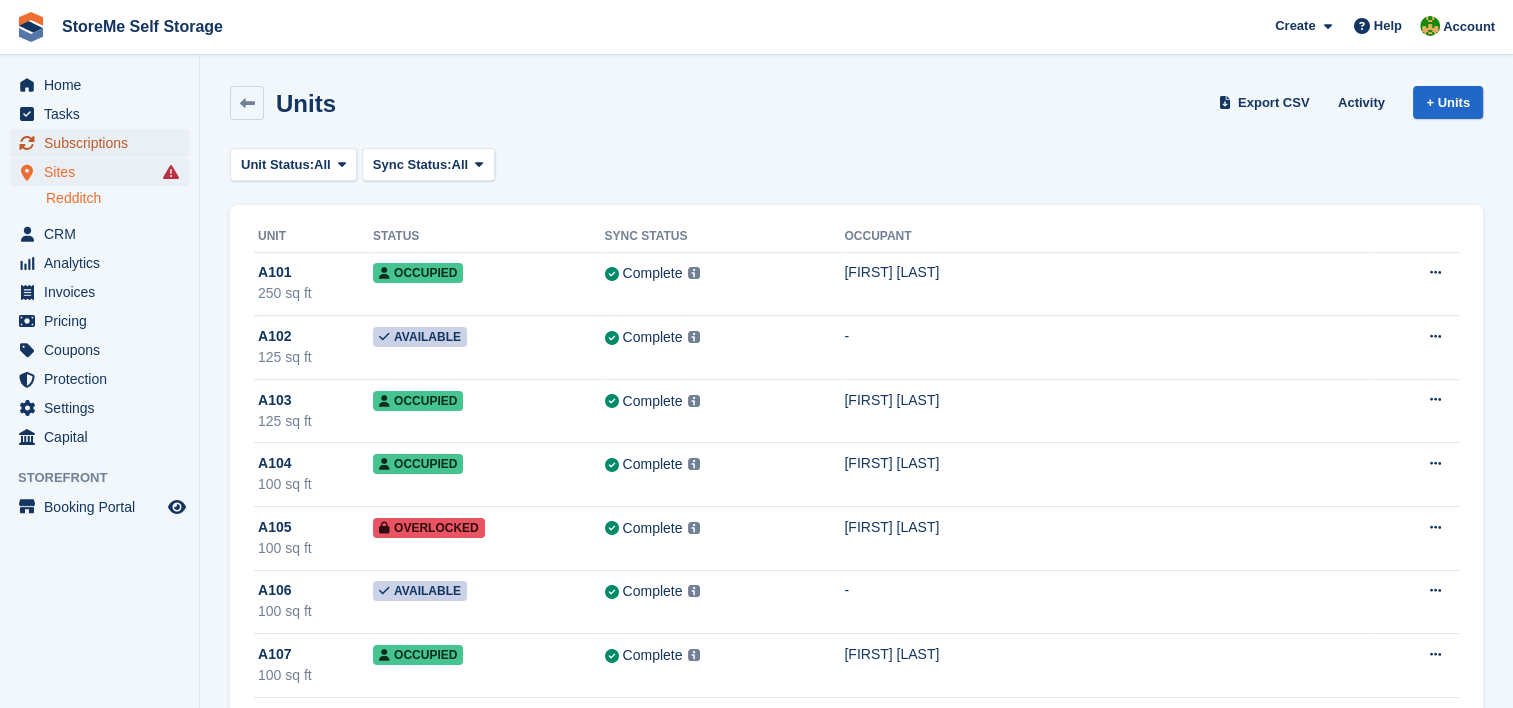 click on "Subscriptions" at bounding box center (104, 143) 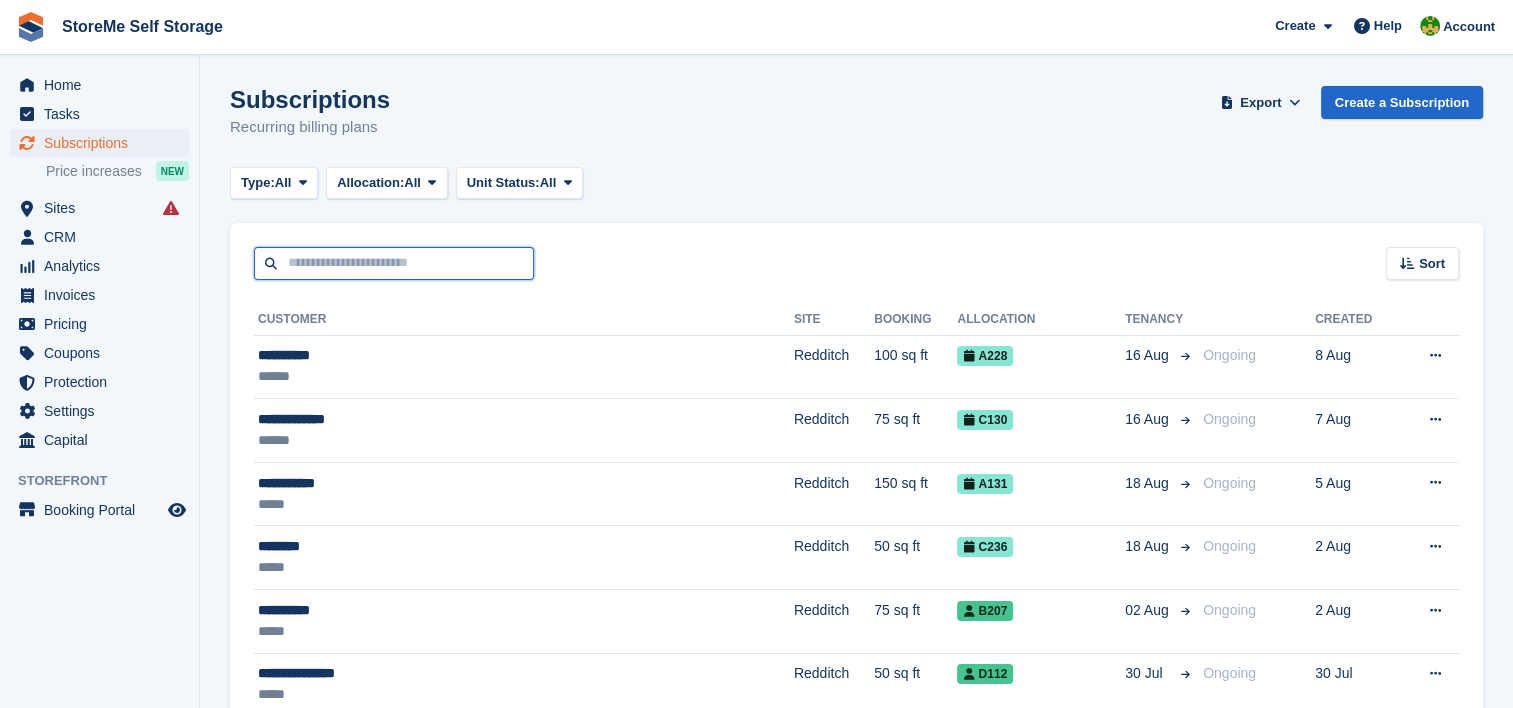click at bounding box center [394, 263] 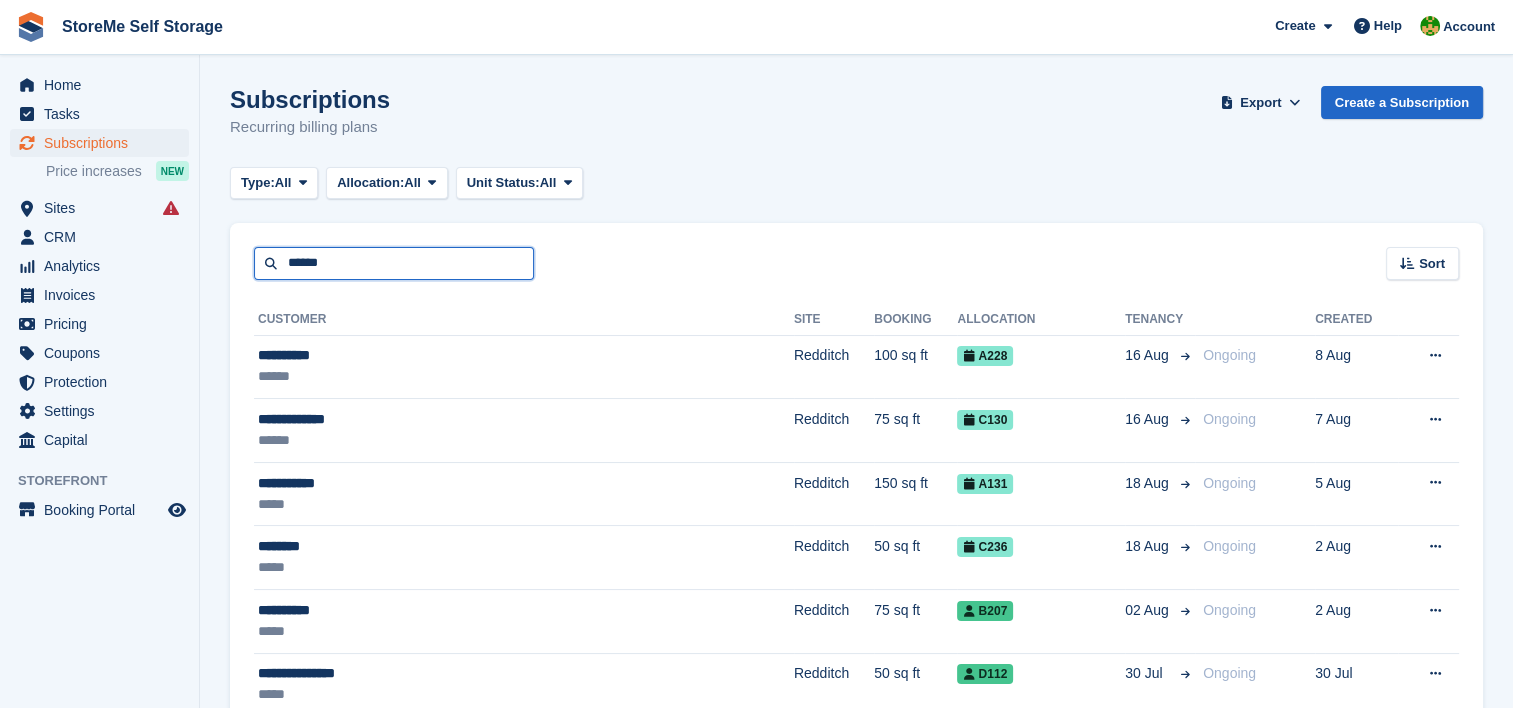 type on "******" 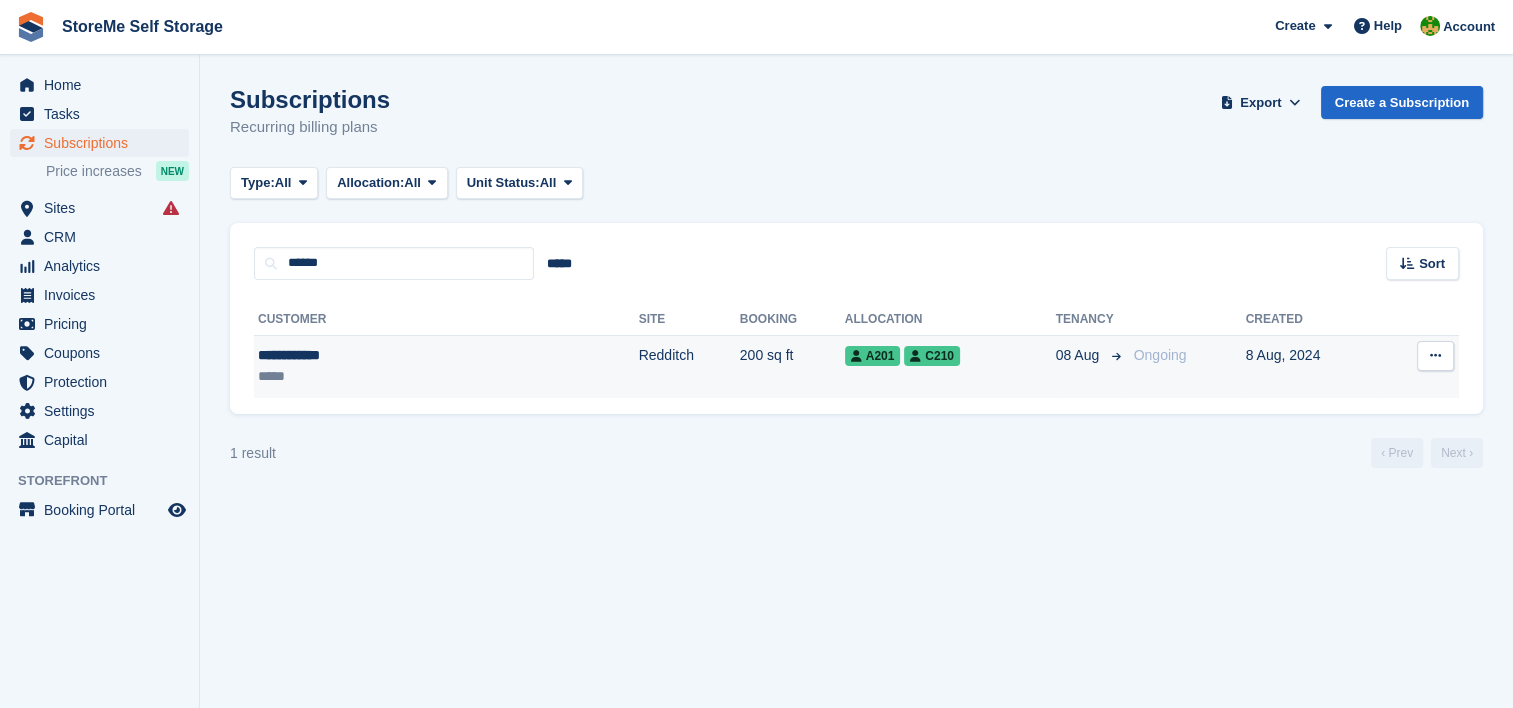 click on "Redditch" at bounding box center (689, 366) 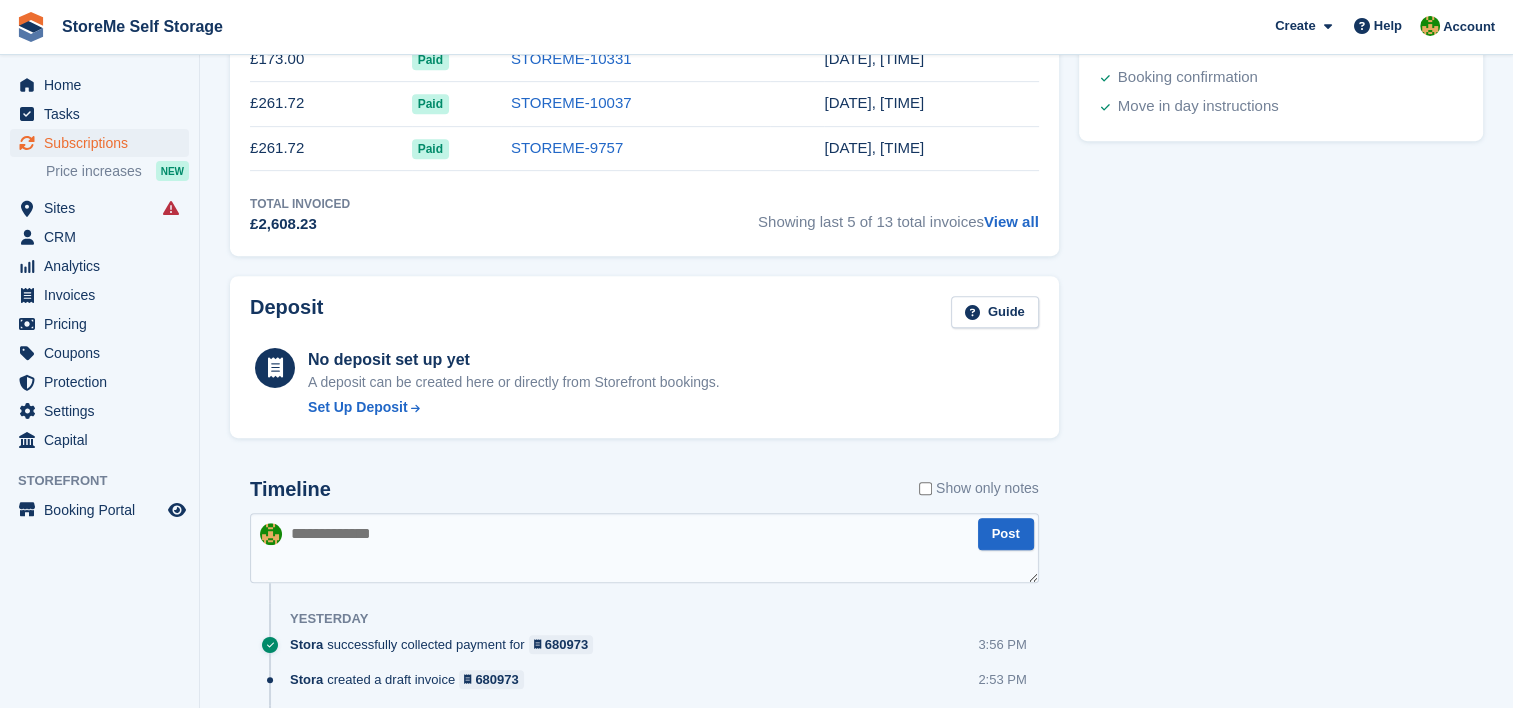 scroll, scrollTop: 1139, scrollLeft: 0, axis: vertical 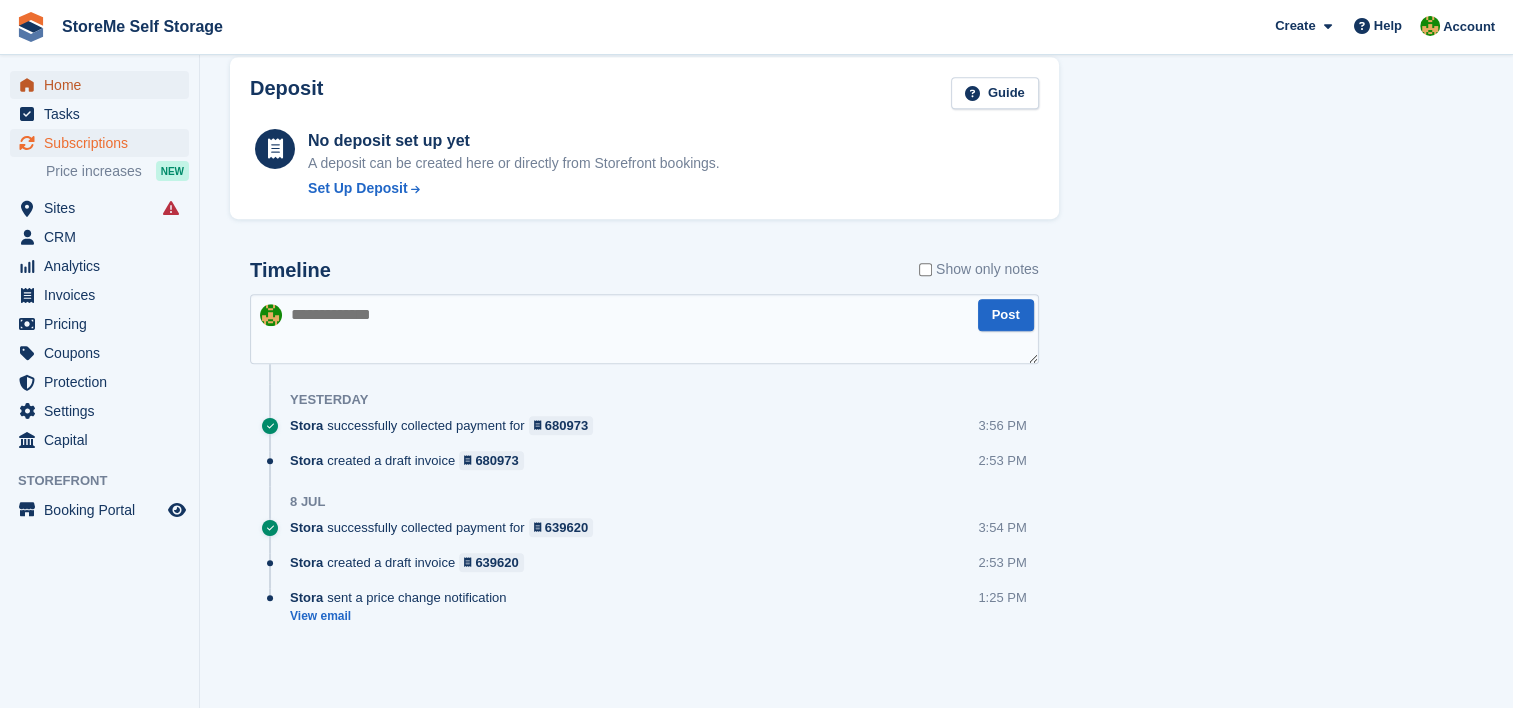 click on "Home" at bounding box center (104, 85) 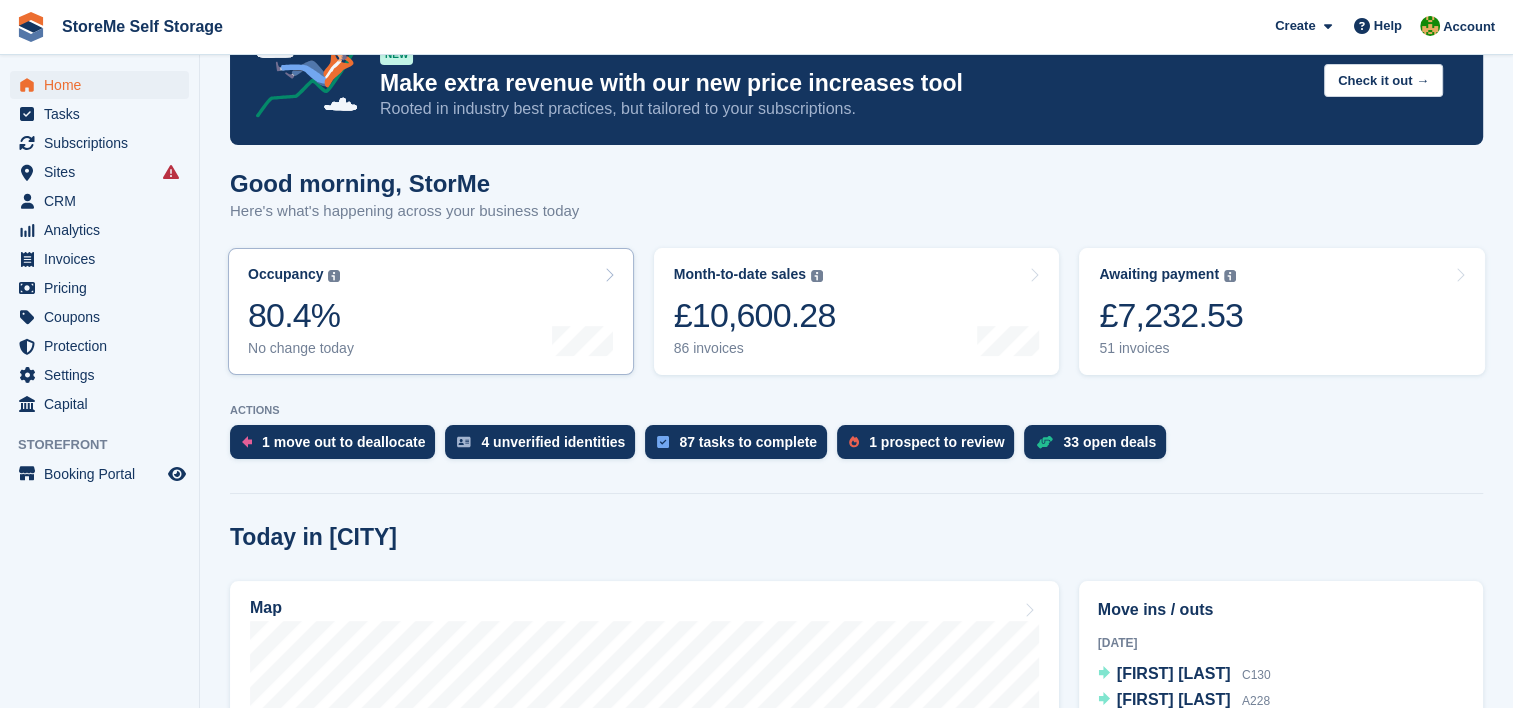scroll, scrollTop: 0, scrollLeft: 0, axis: both 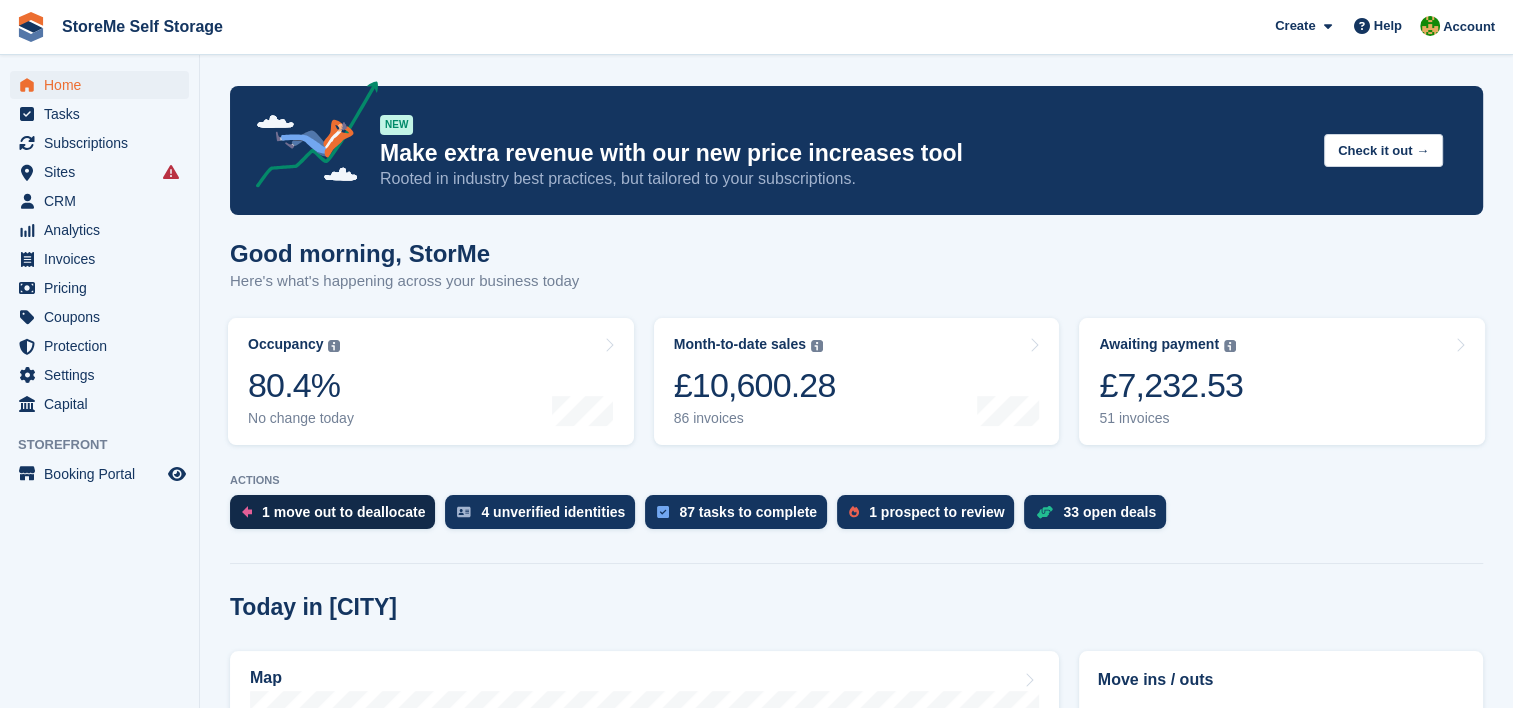 click on "1
move out to deallocate" at bounding box center [343, 512] 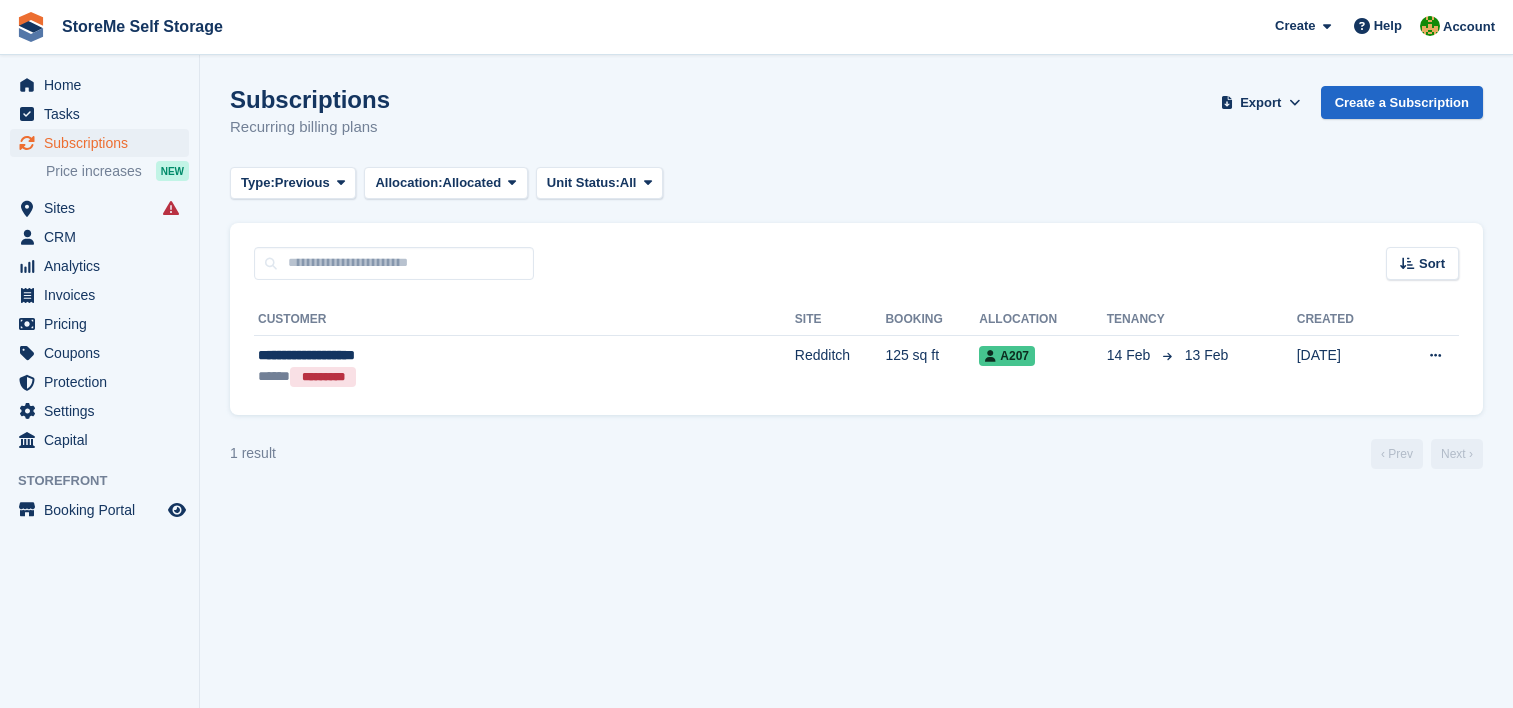 scroll, scrollTop: 0, scrollLeft: 0, axis: both 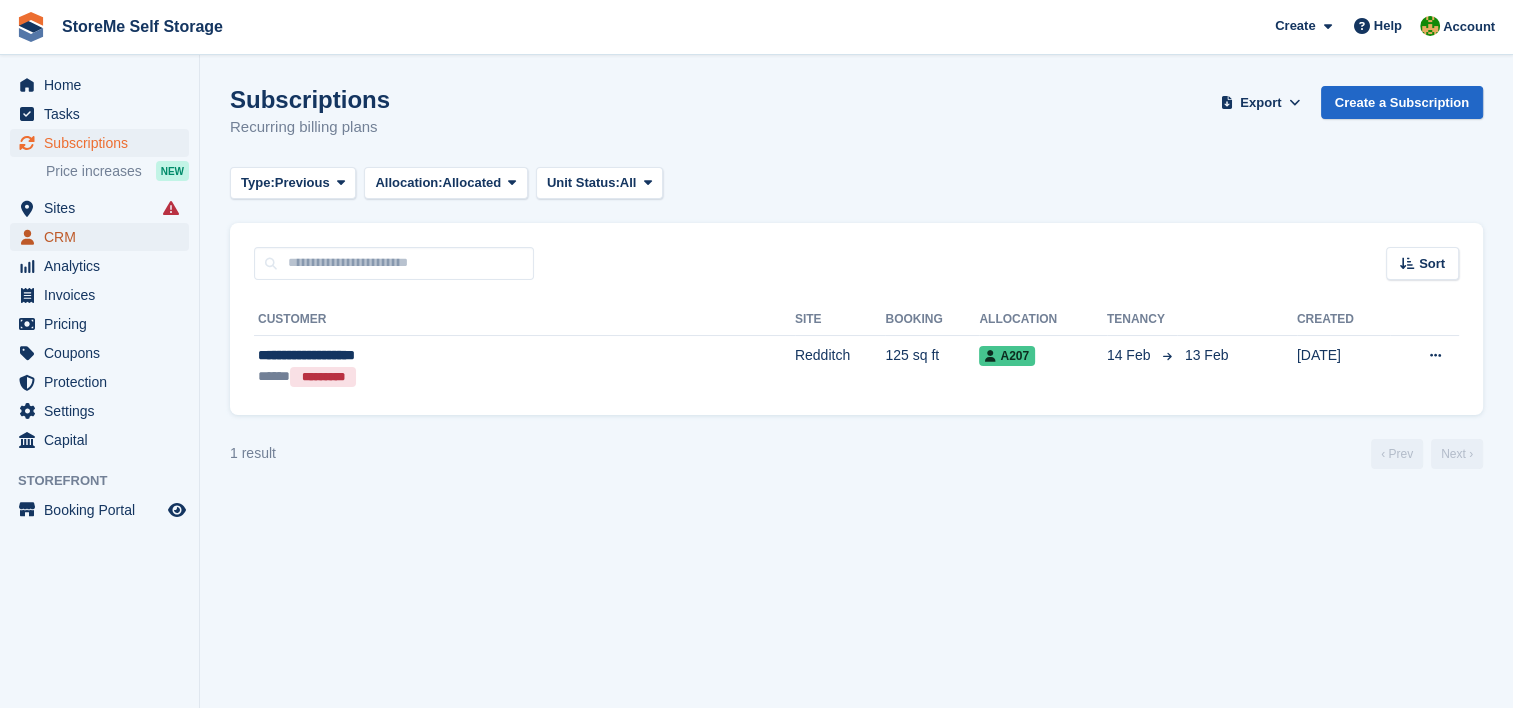 click on "CRM" at bounding box center (104, 237) 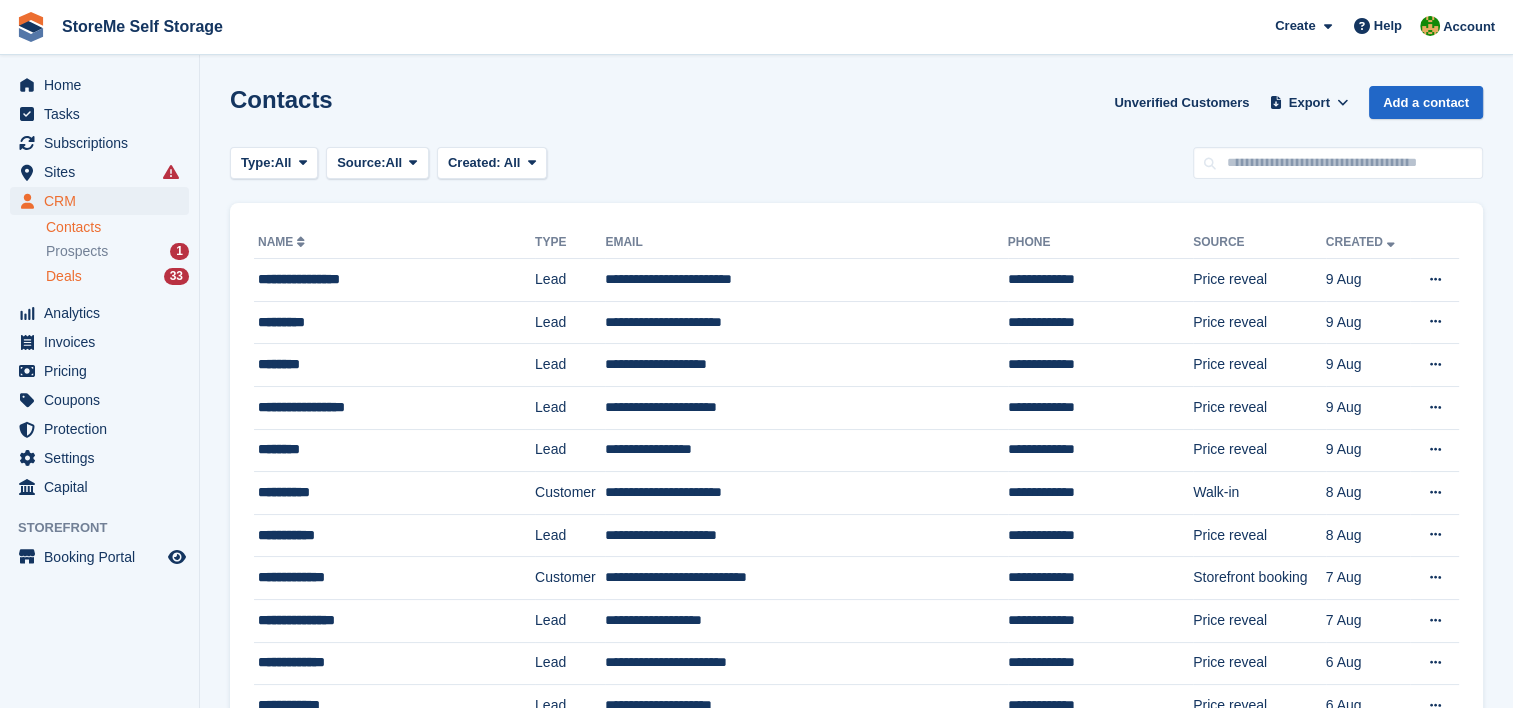 click on "[LAST]
[NUMBER]" at bounding box center (117, 276) 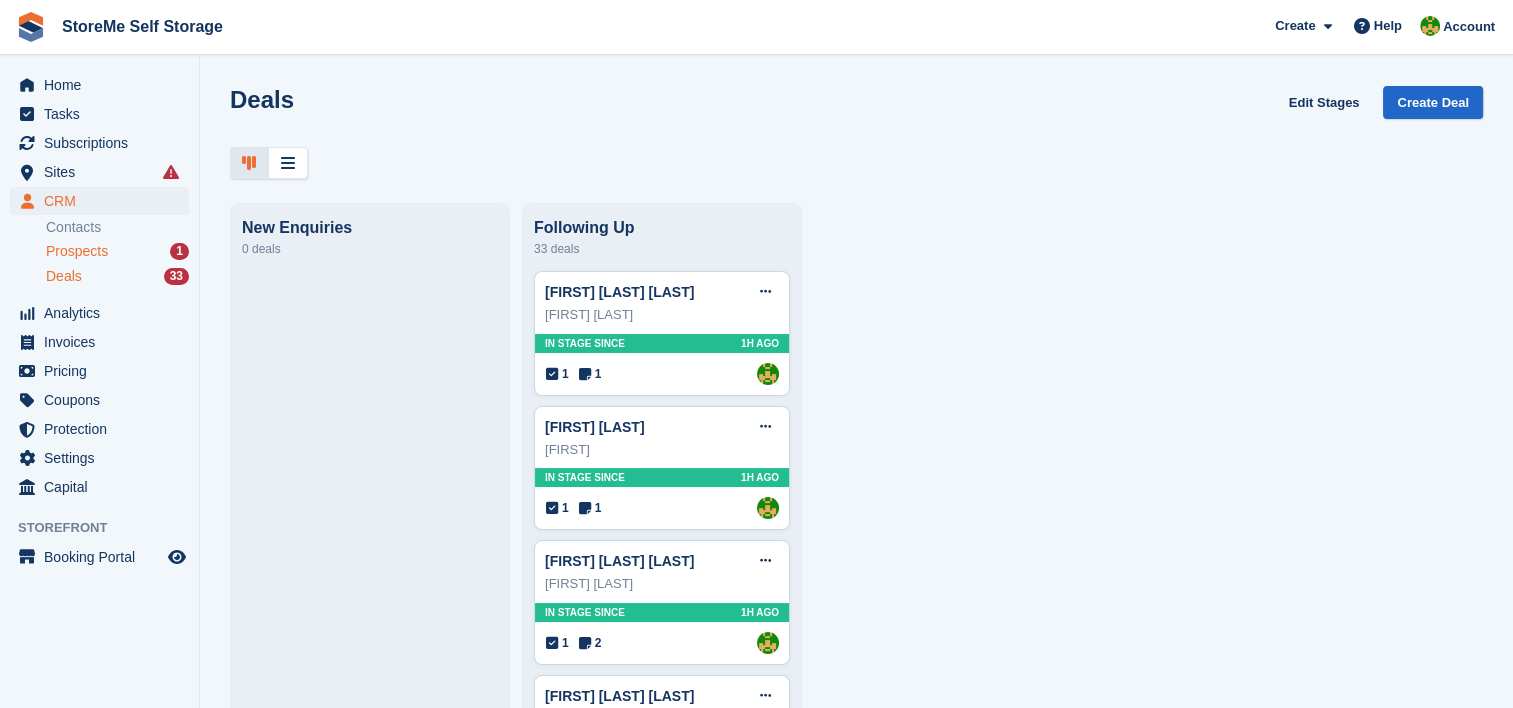 click on "Prospects
1" at bounding box center [117, 251] 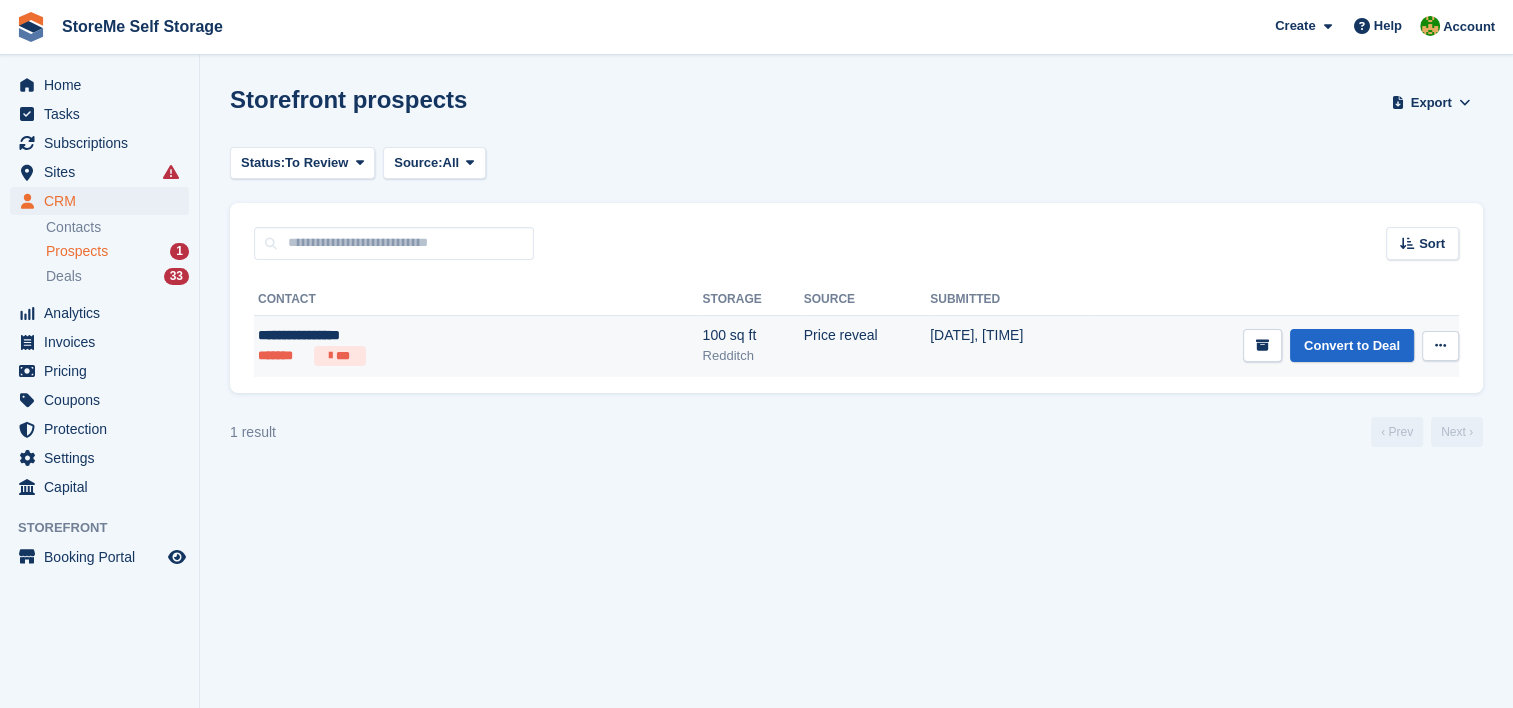 click on "**********" at bounding box center (387, 335) 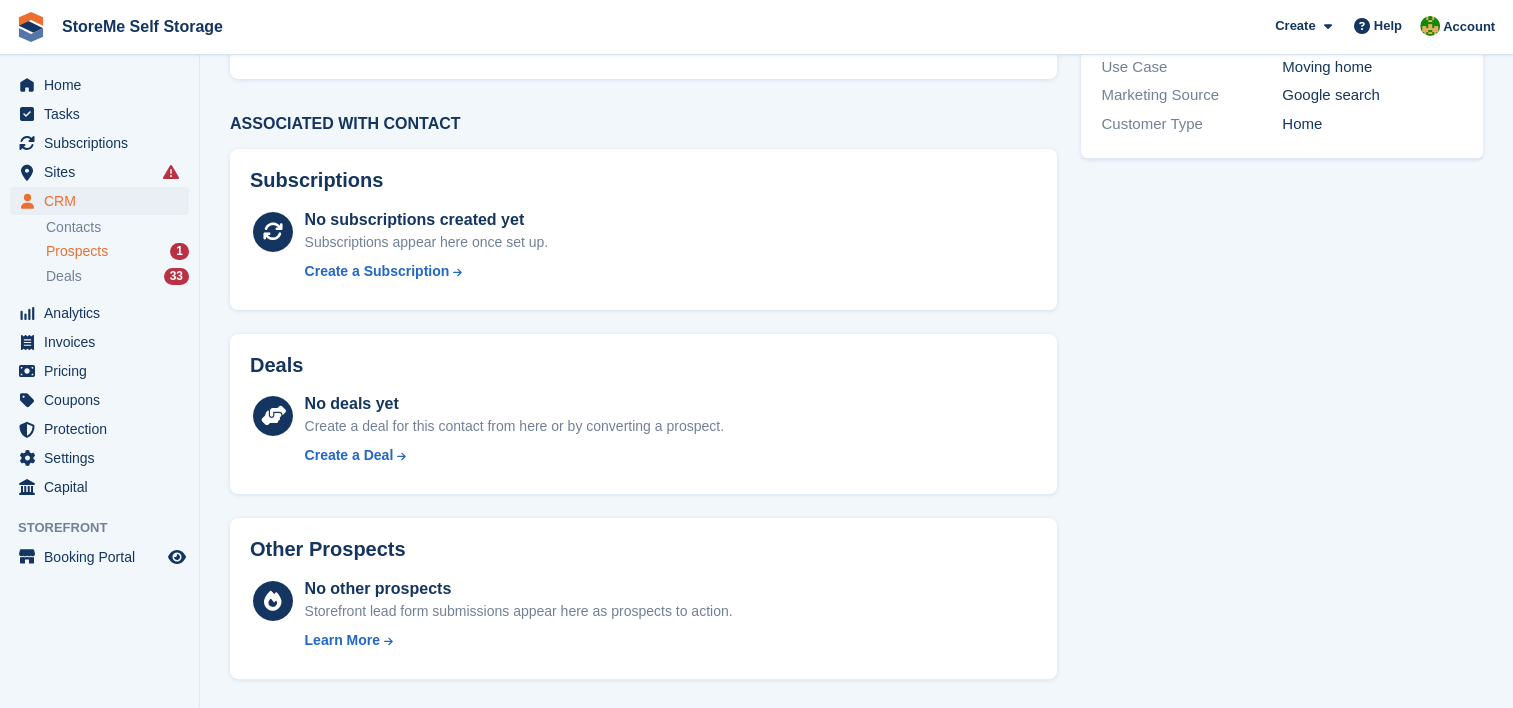scroll, scrollTop: 0, scrollLeft: 0, axis: both 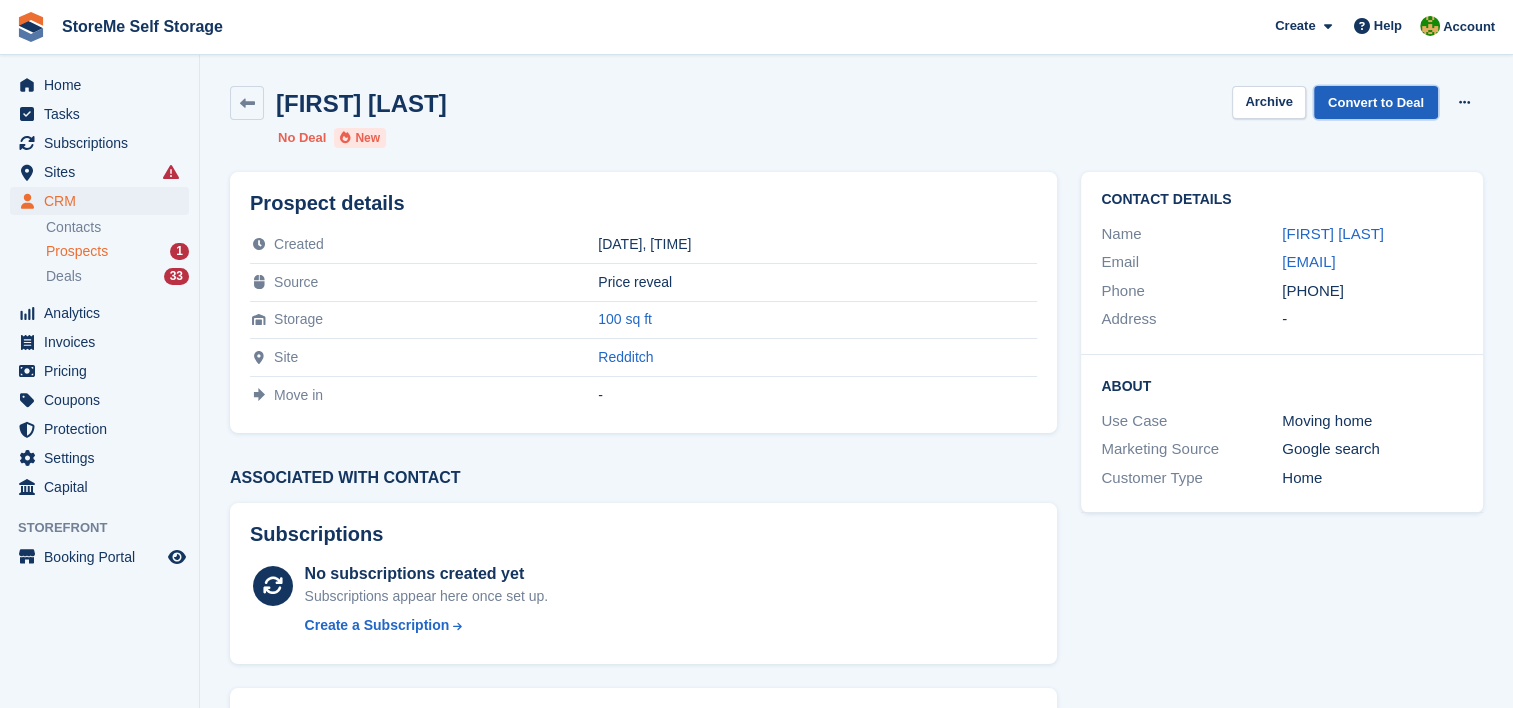 click on "Convert to Deal" at bounding box center (1376, 102) 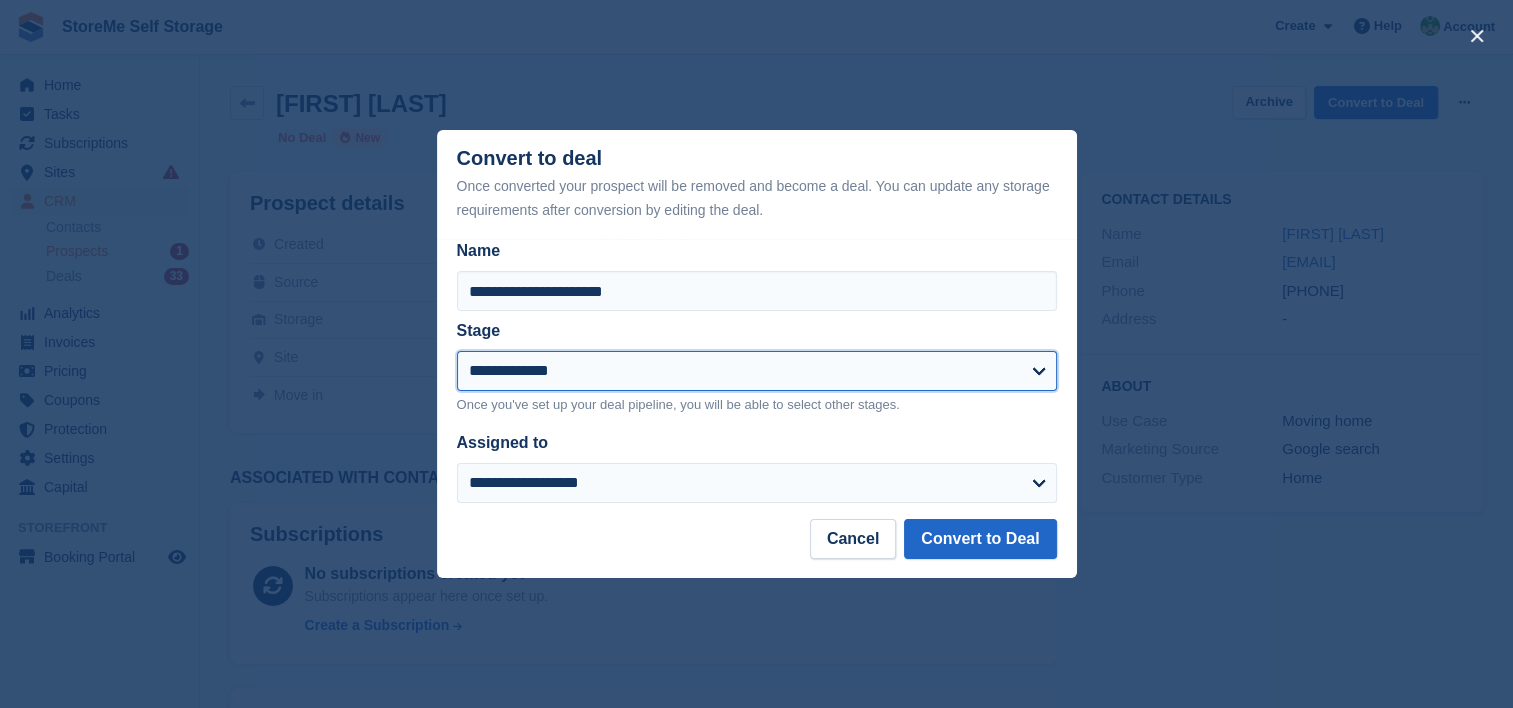 click on "**********" at bounding box center (757, 371) 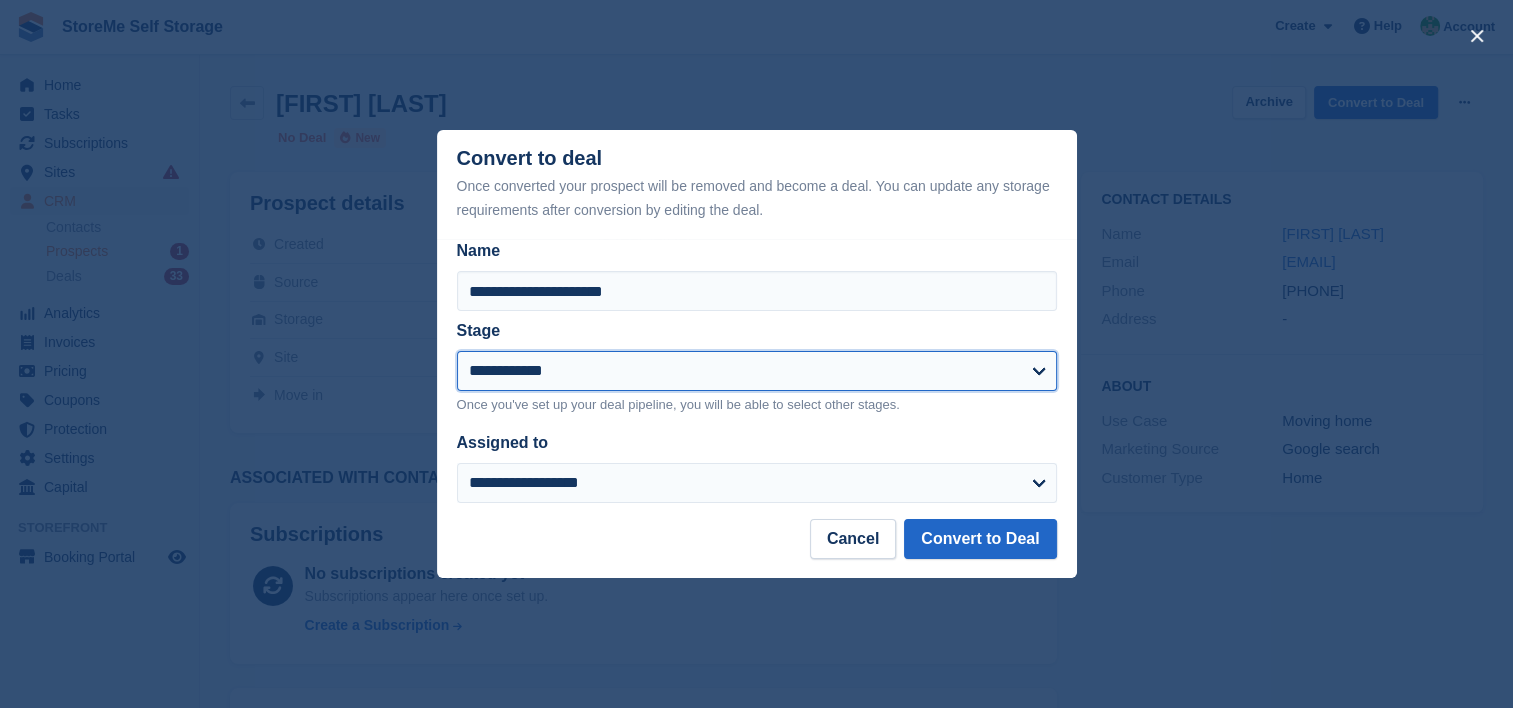 click on "**********" at bounding box center (757, 371) 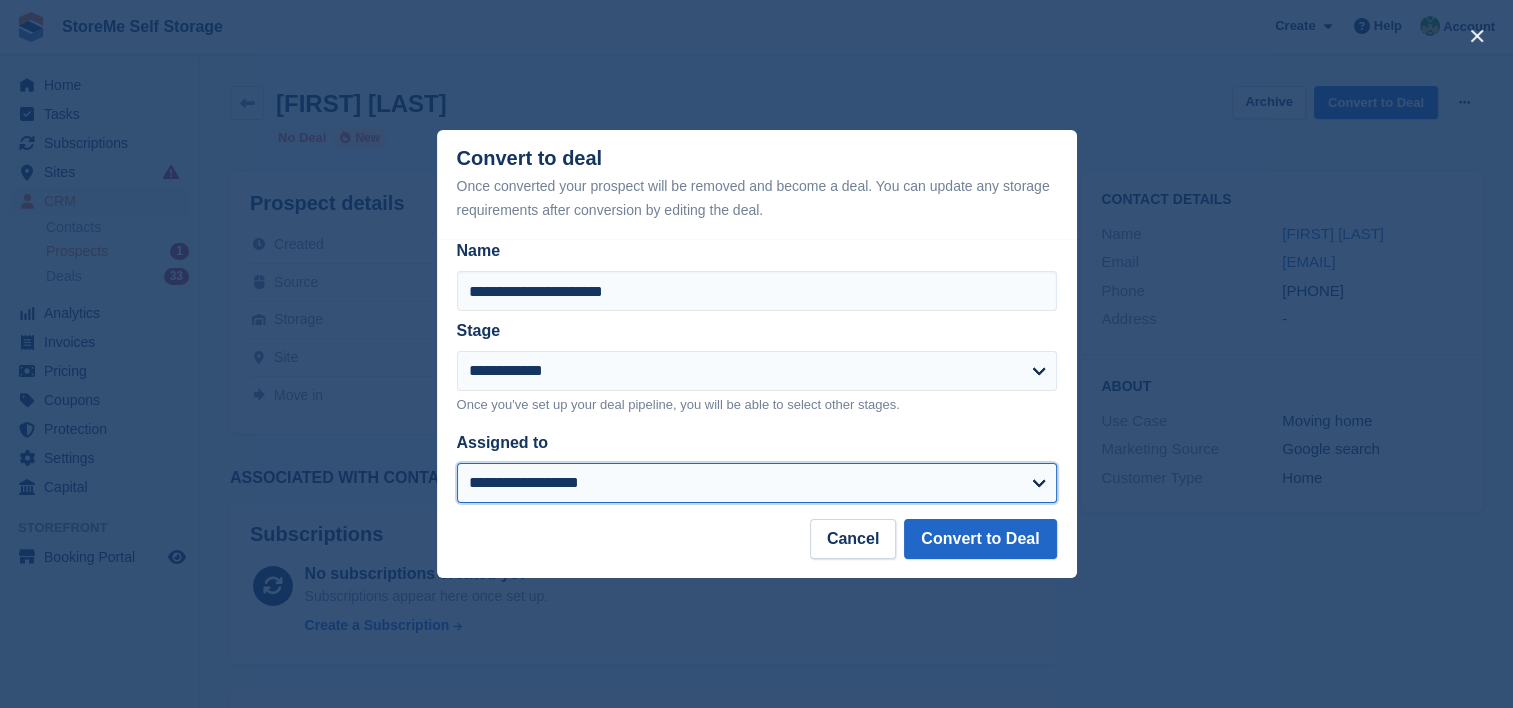 click on "**********" at bounding box center [757, 483] 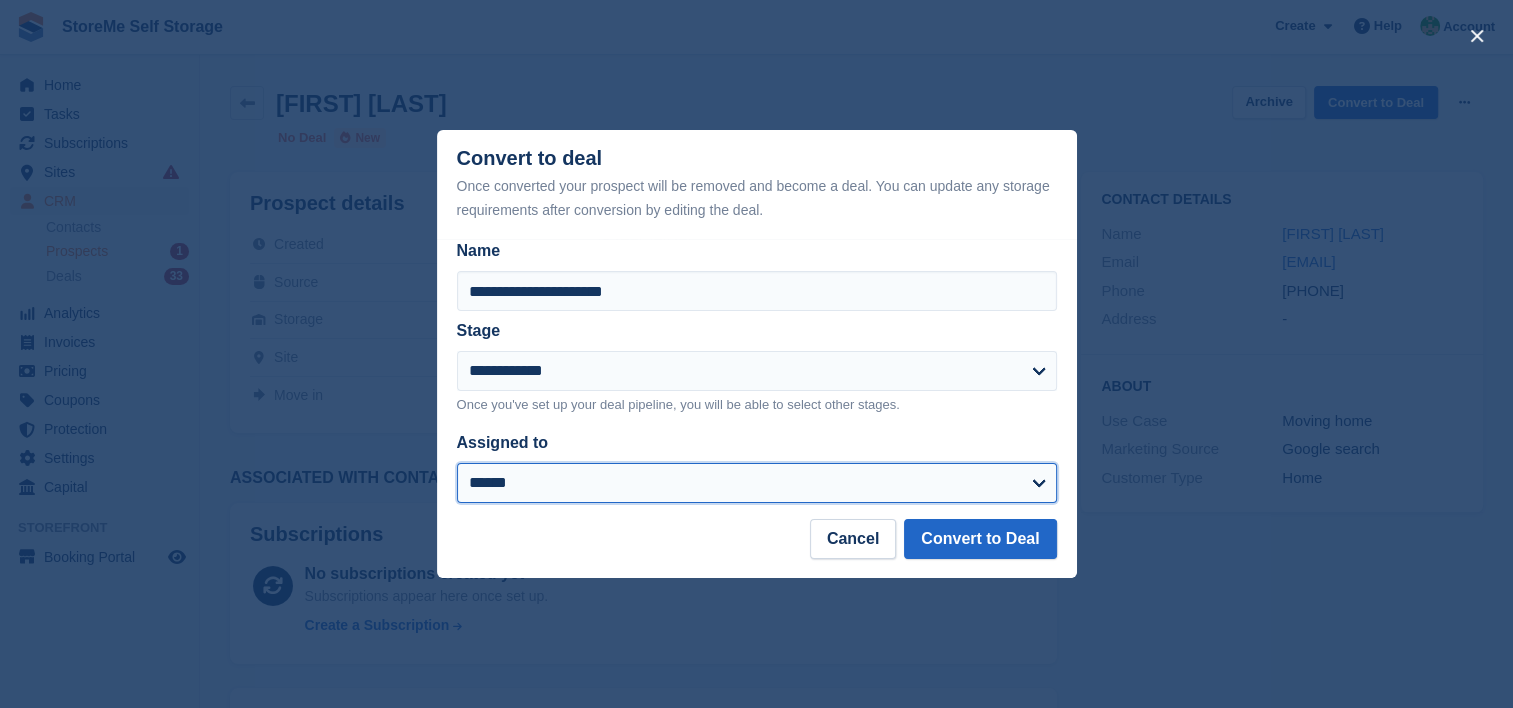click on "**********" at bounding box center [757, 483] 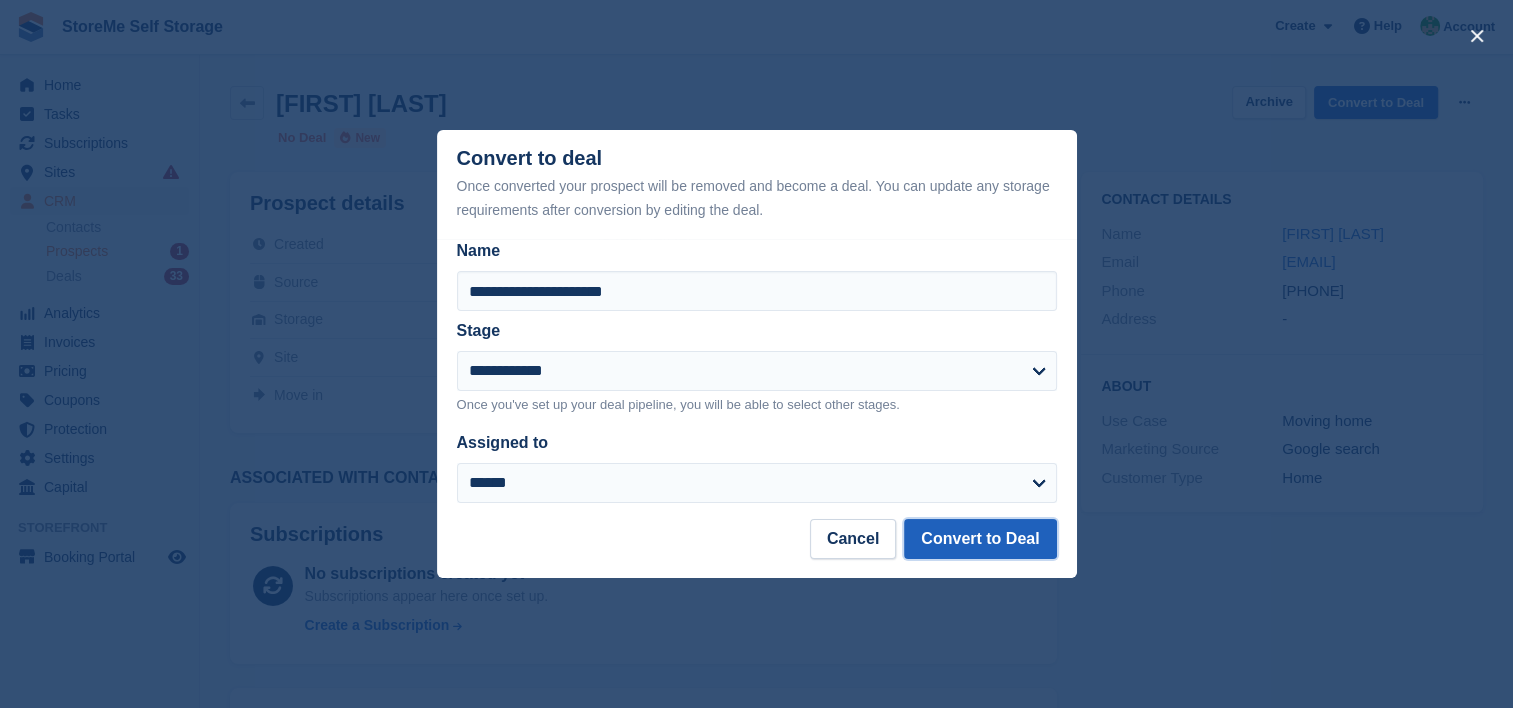 click on "Convert to Deal" at bounding box center [980, 539] 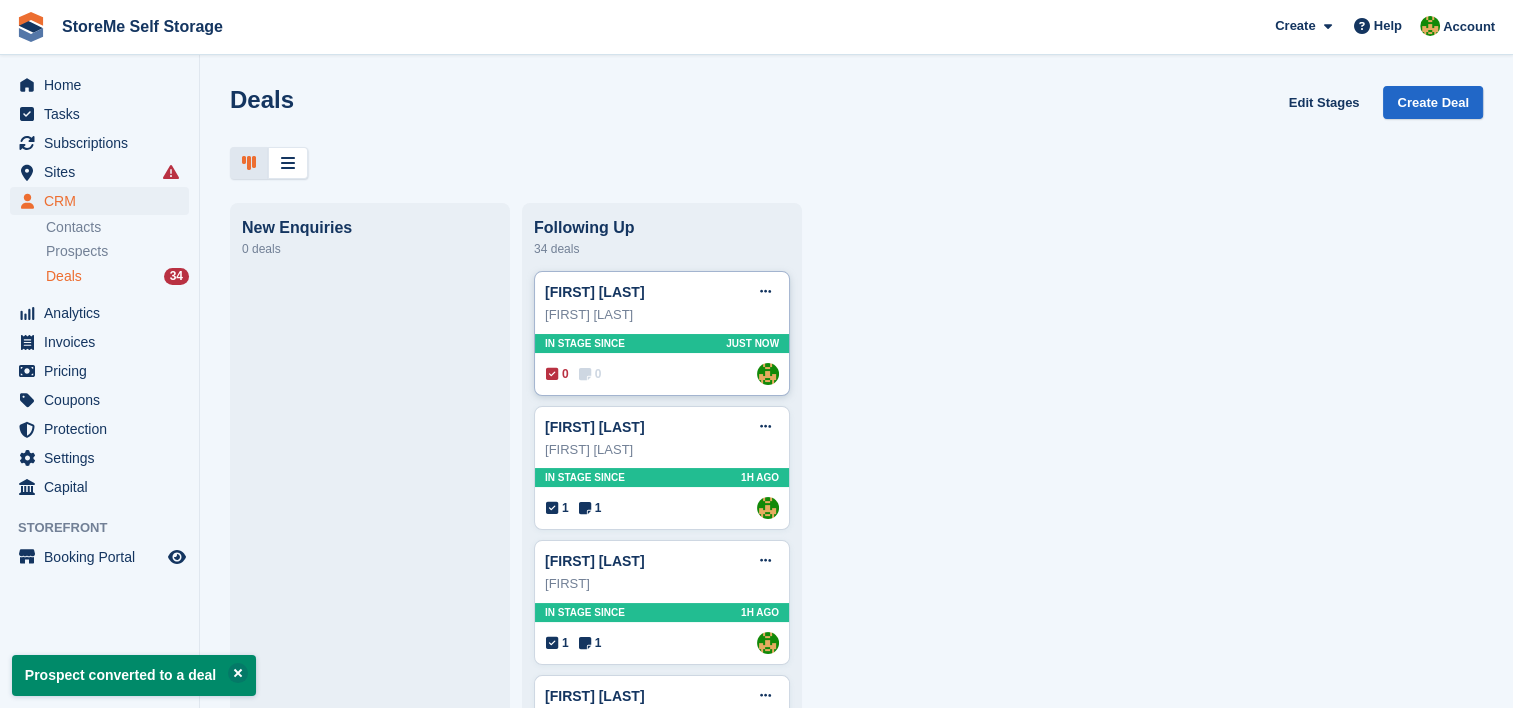 click on "Hanna Polanowska" at bounding box center [662, 315] 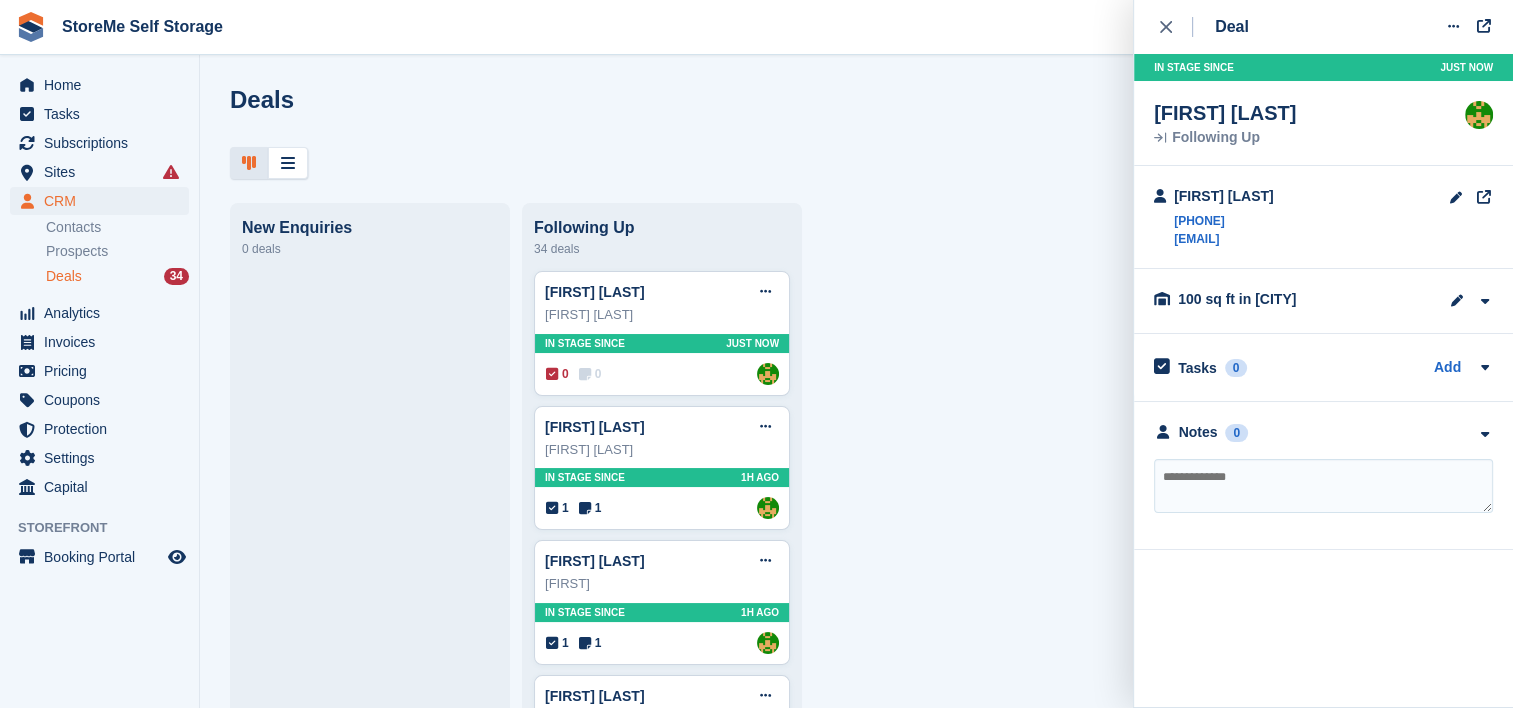 click at bounding box center [1323, 486] 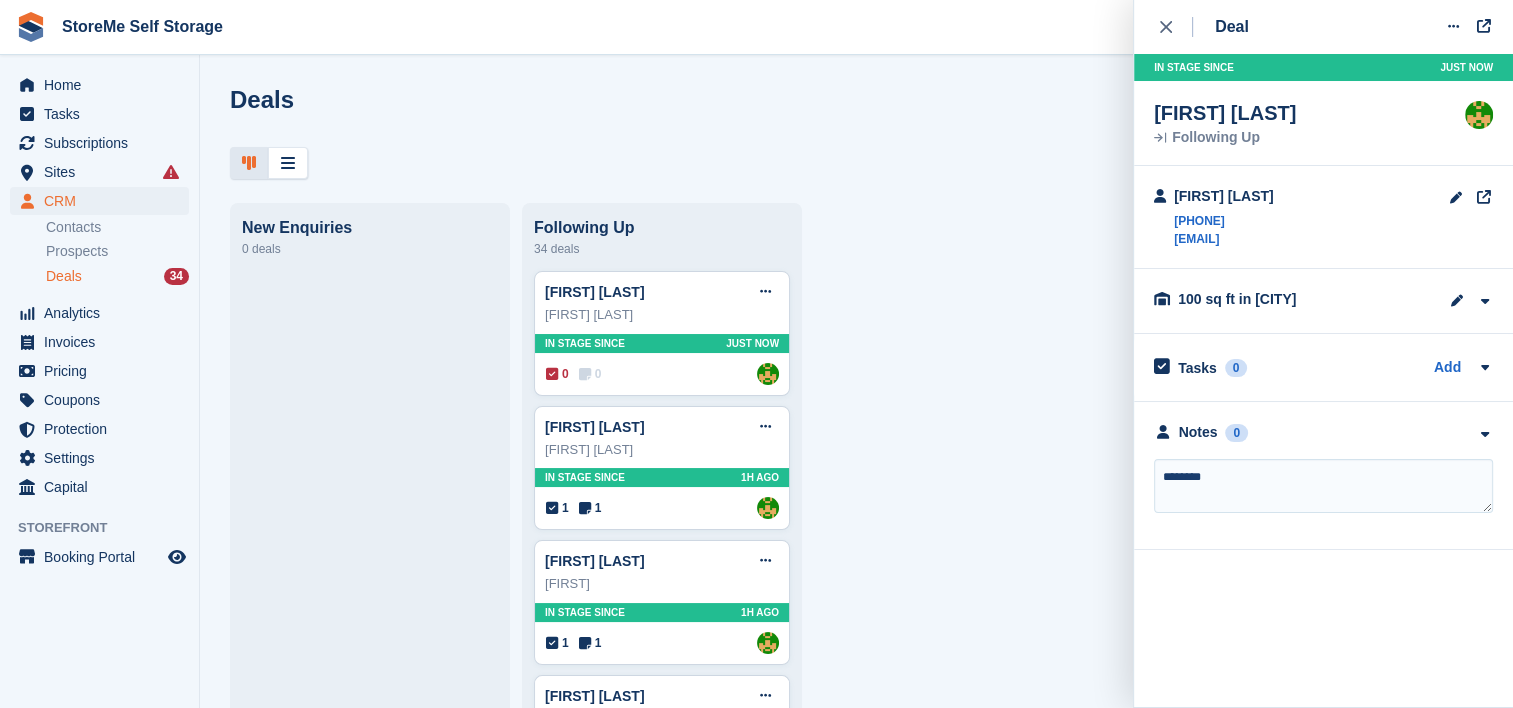 click on "*******" at bounding box center [1323, 486] 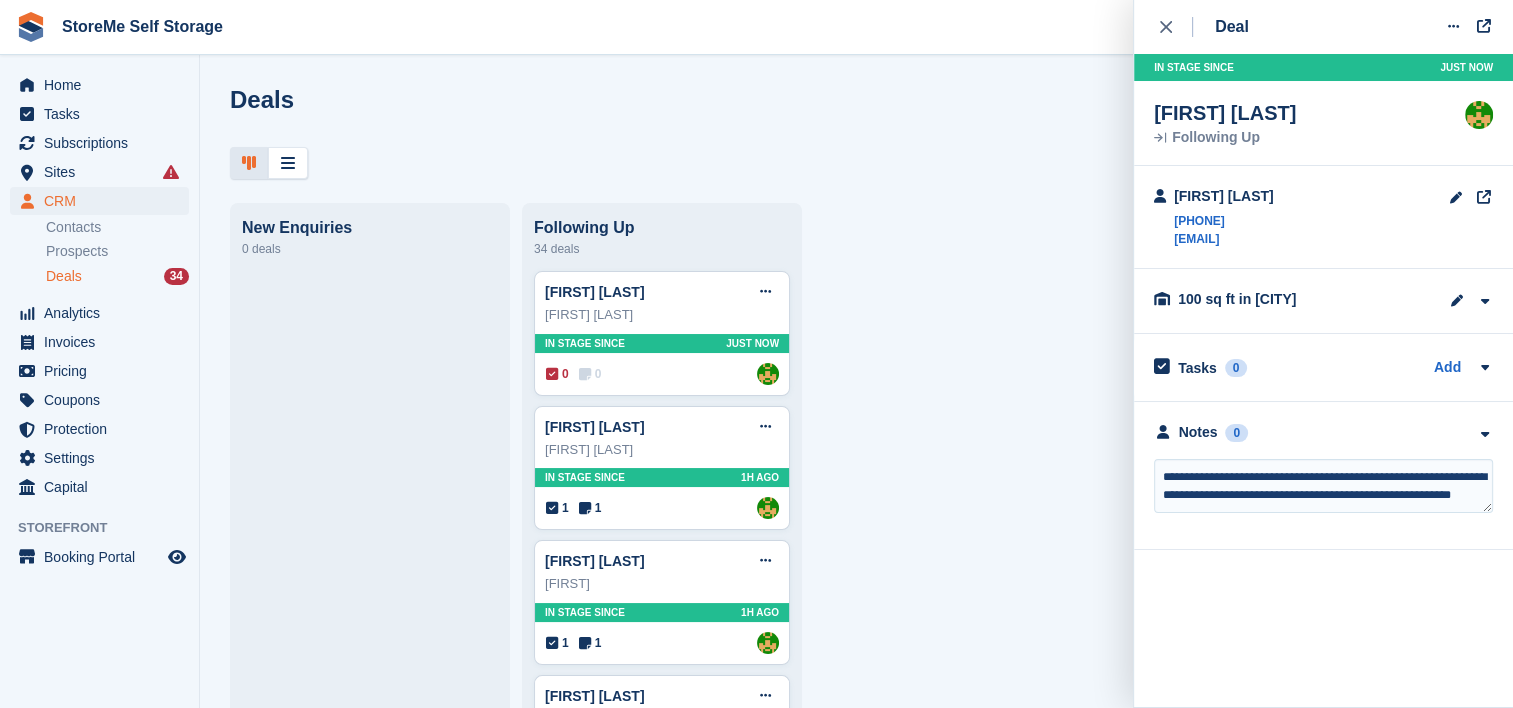 scroll, scrollTop: 8, scrollLeft: 0, axis: vertical 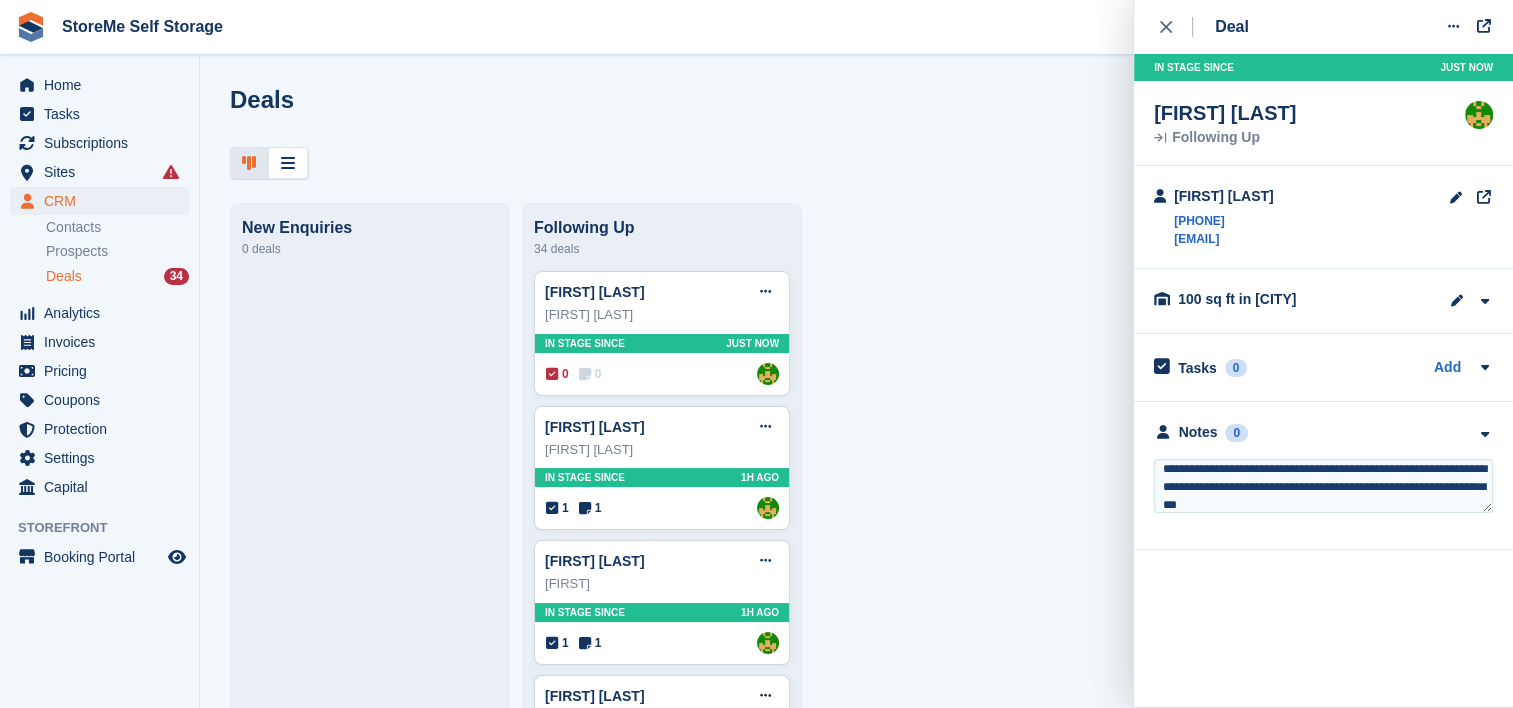 type on "**********" 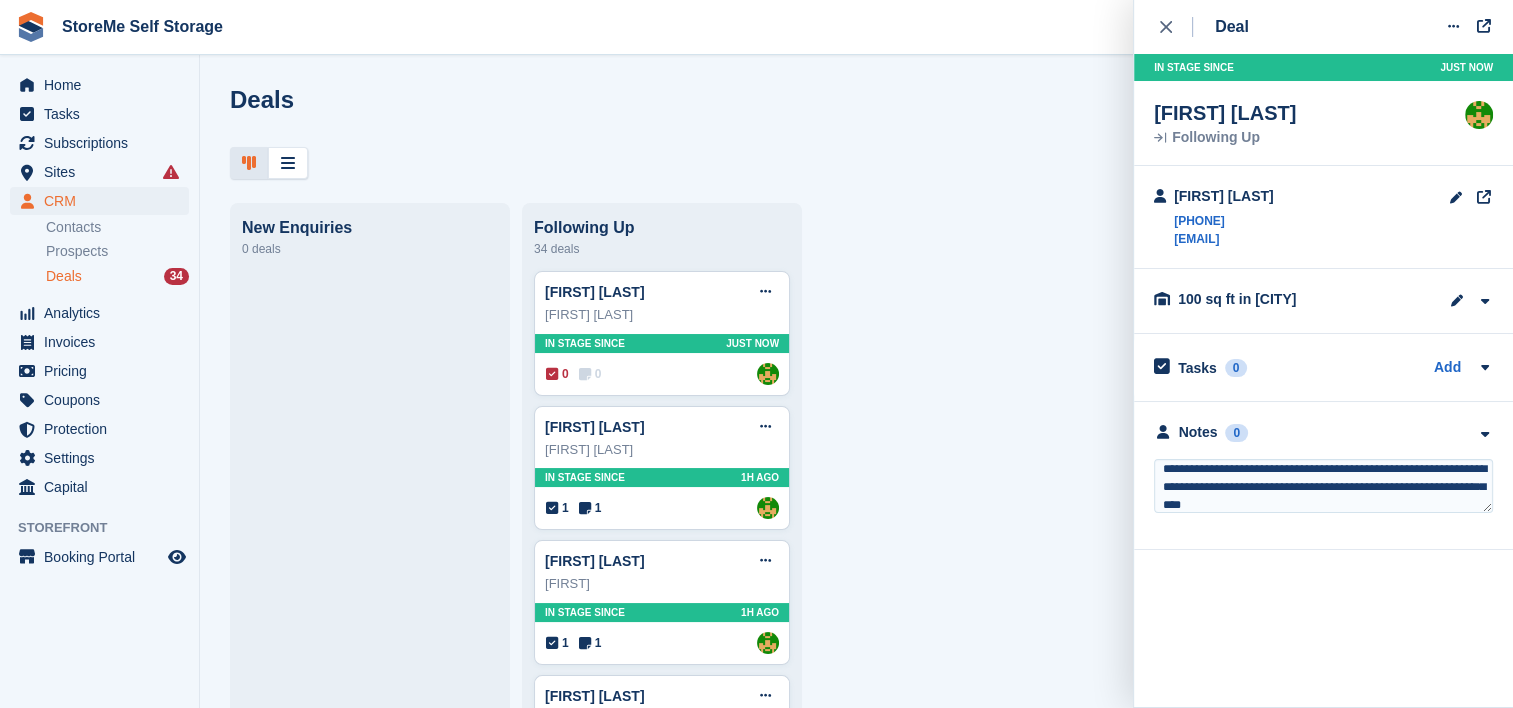 type 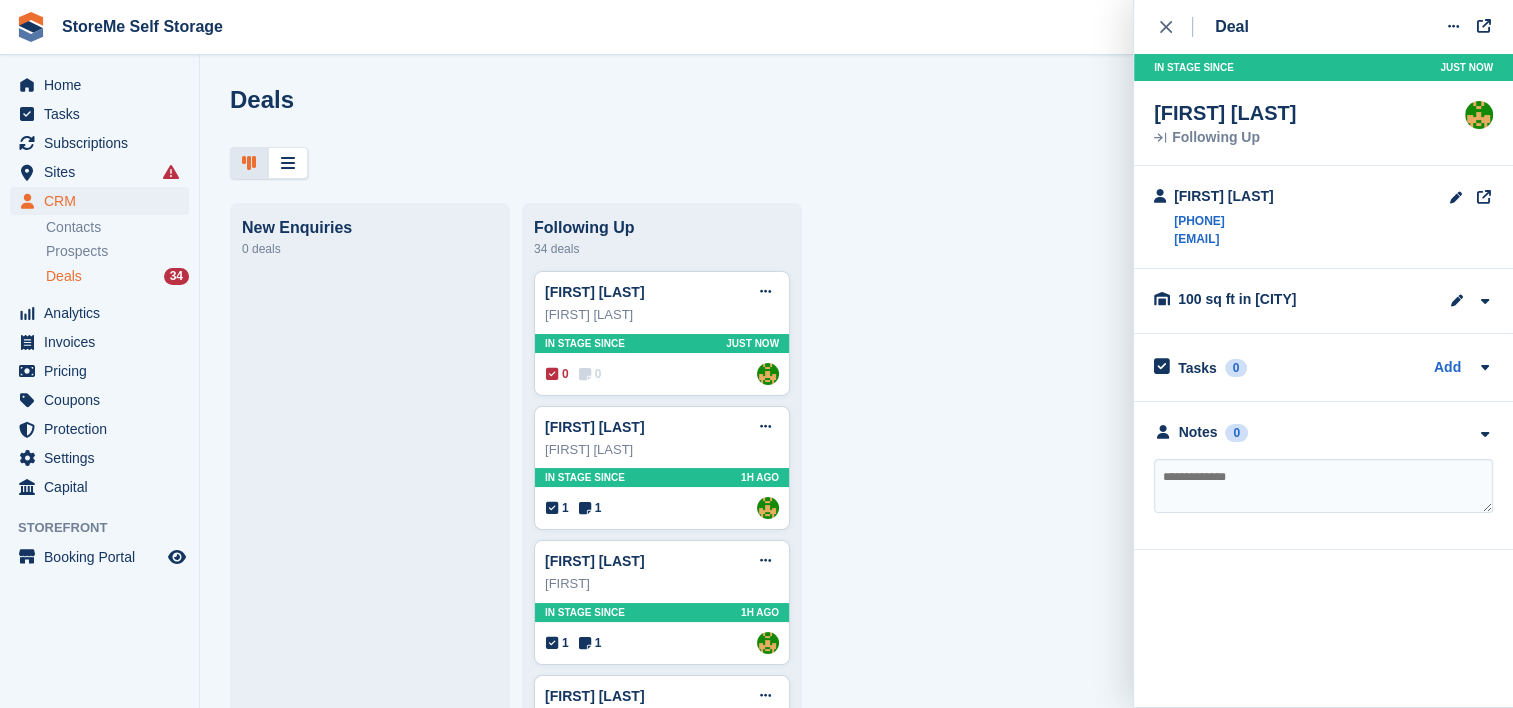scroll, scrollTop: 0, scrollLeft: 0, axis: both 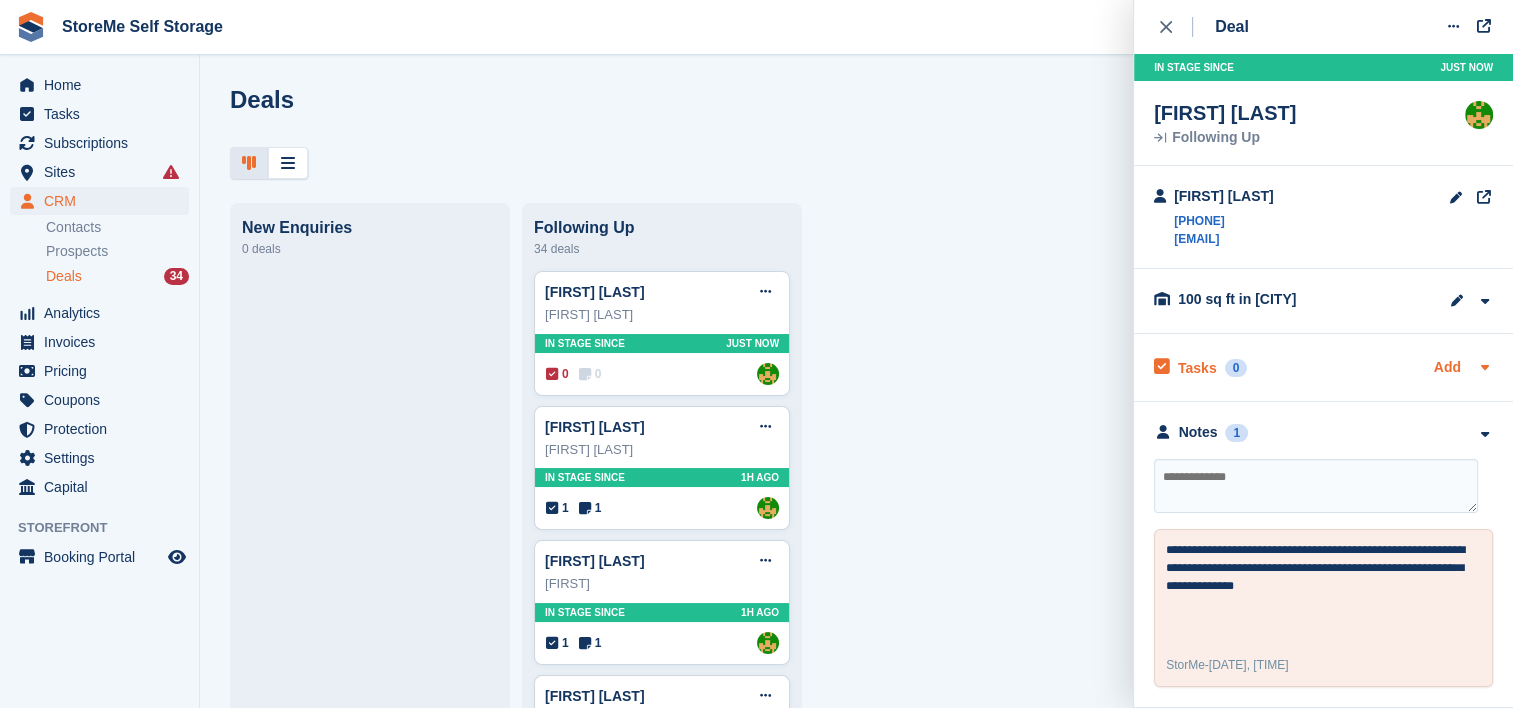 click on "Add" at bounding box center (1447, 368) 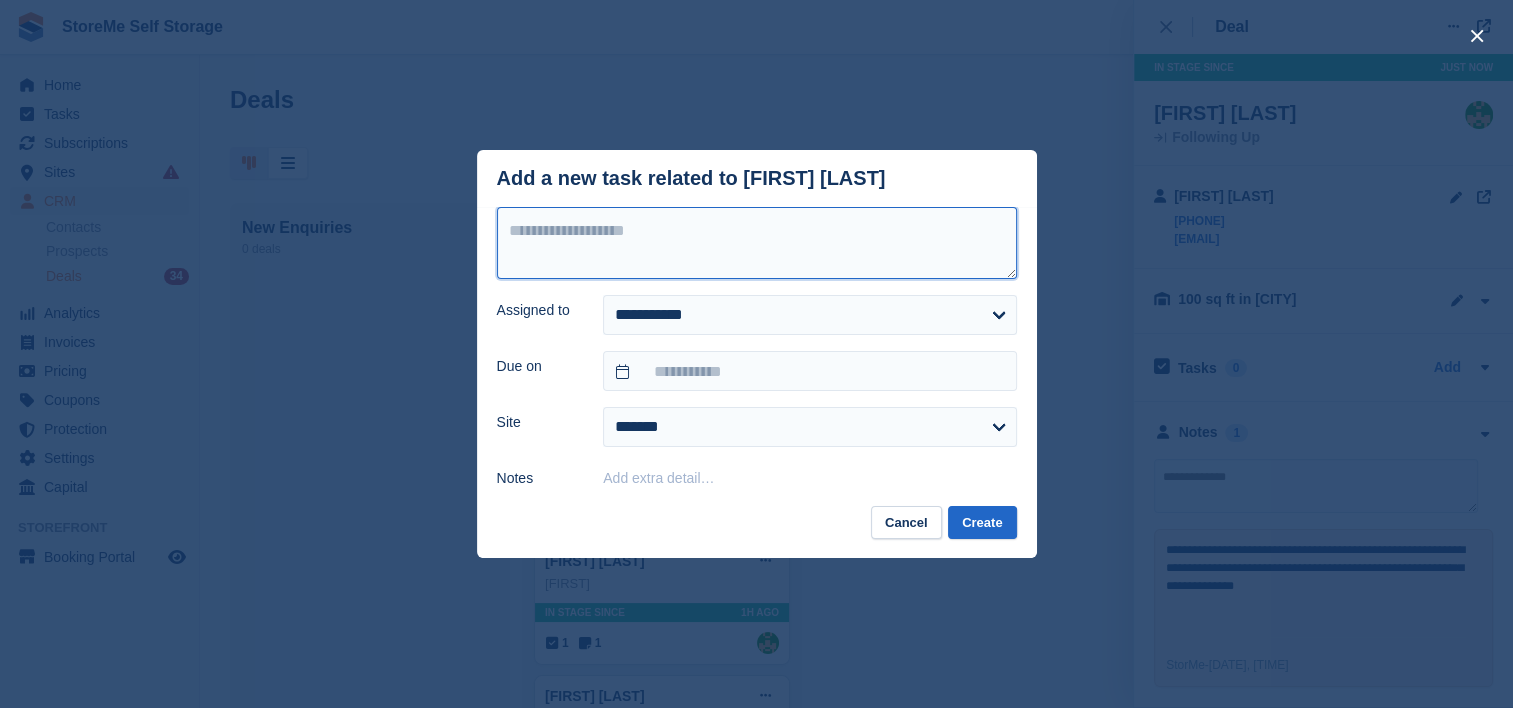 click at bounding box center [757, 243] 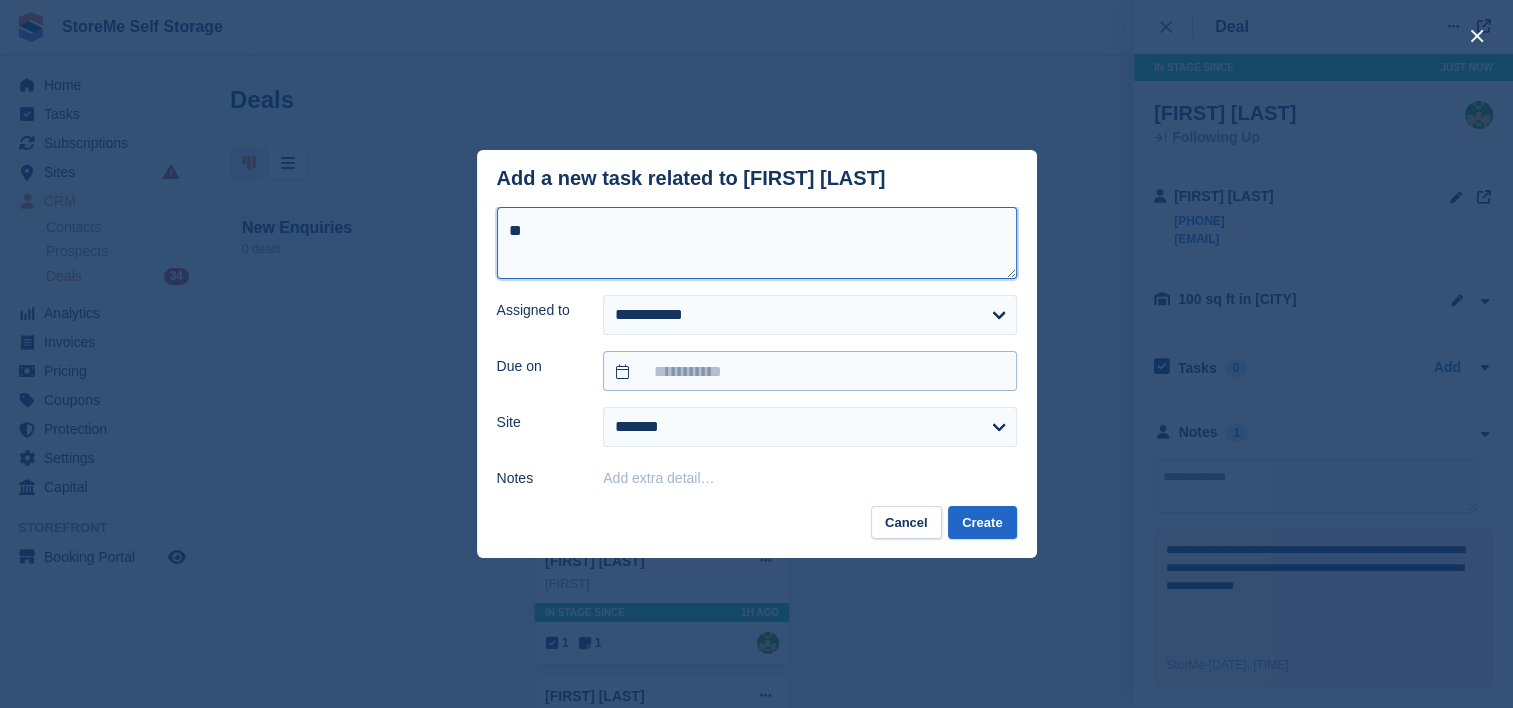 type on "**" 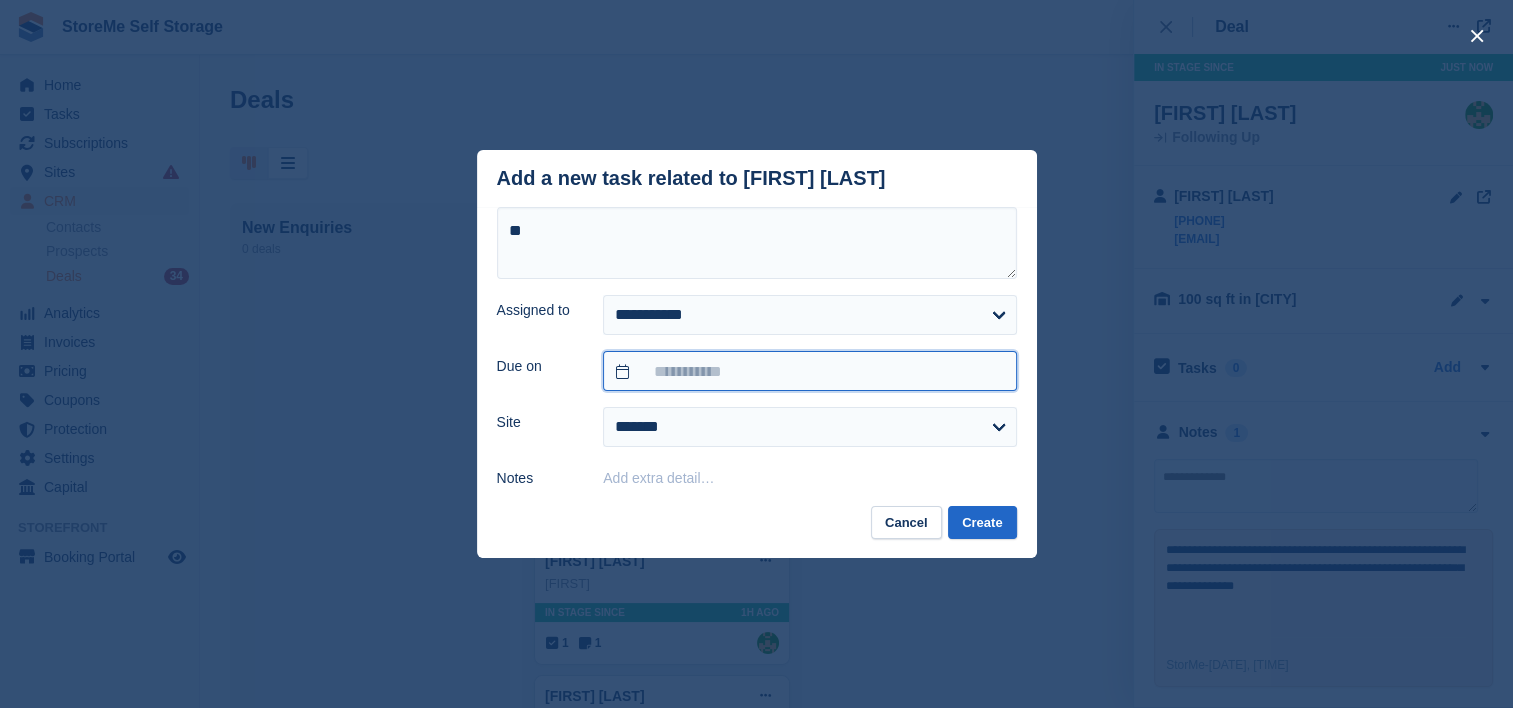 click at bounding box center [809, 371] 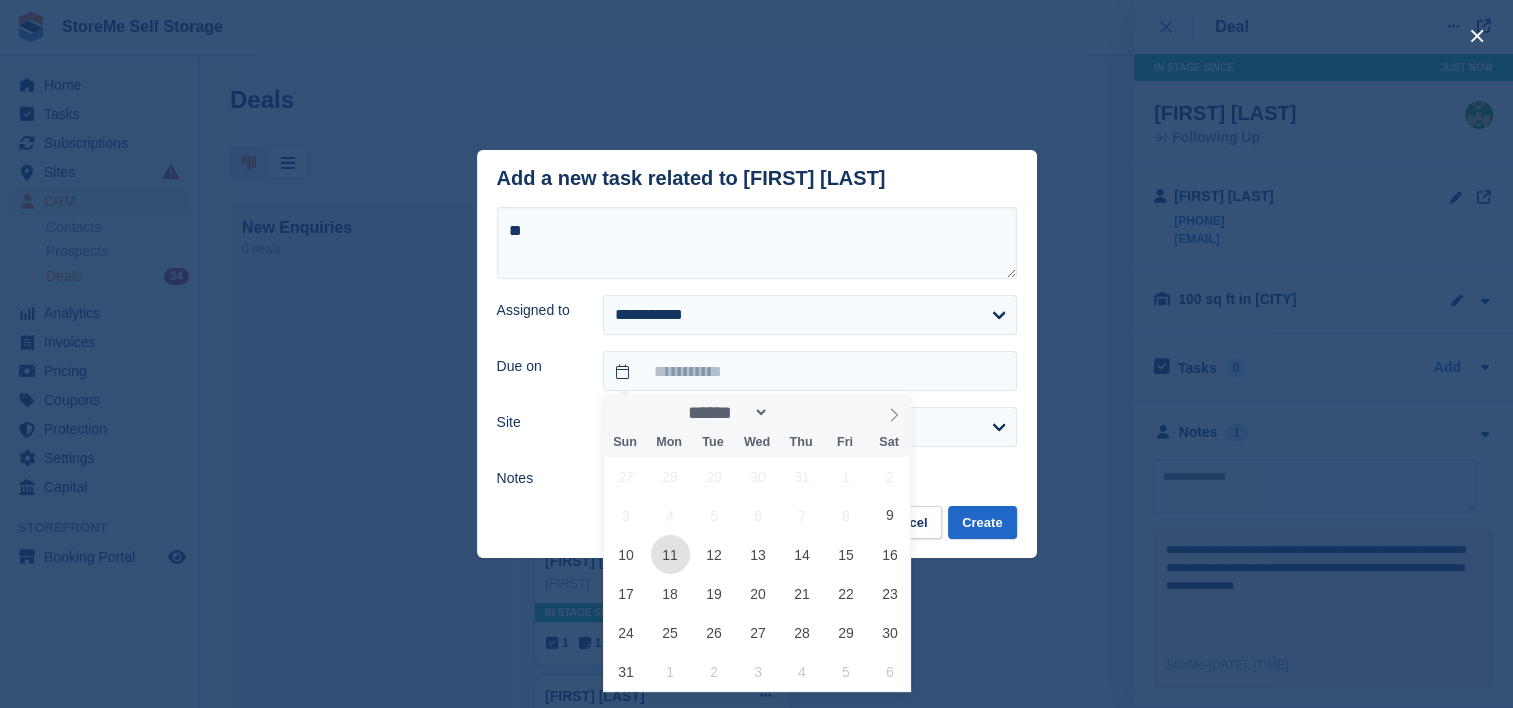 click on "11" at bounding box center (670, 554) 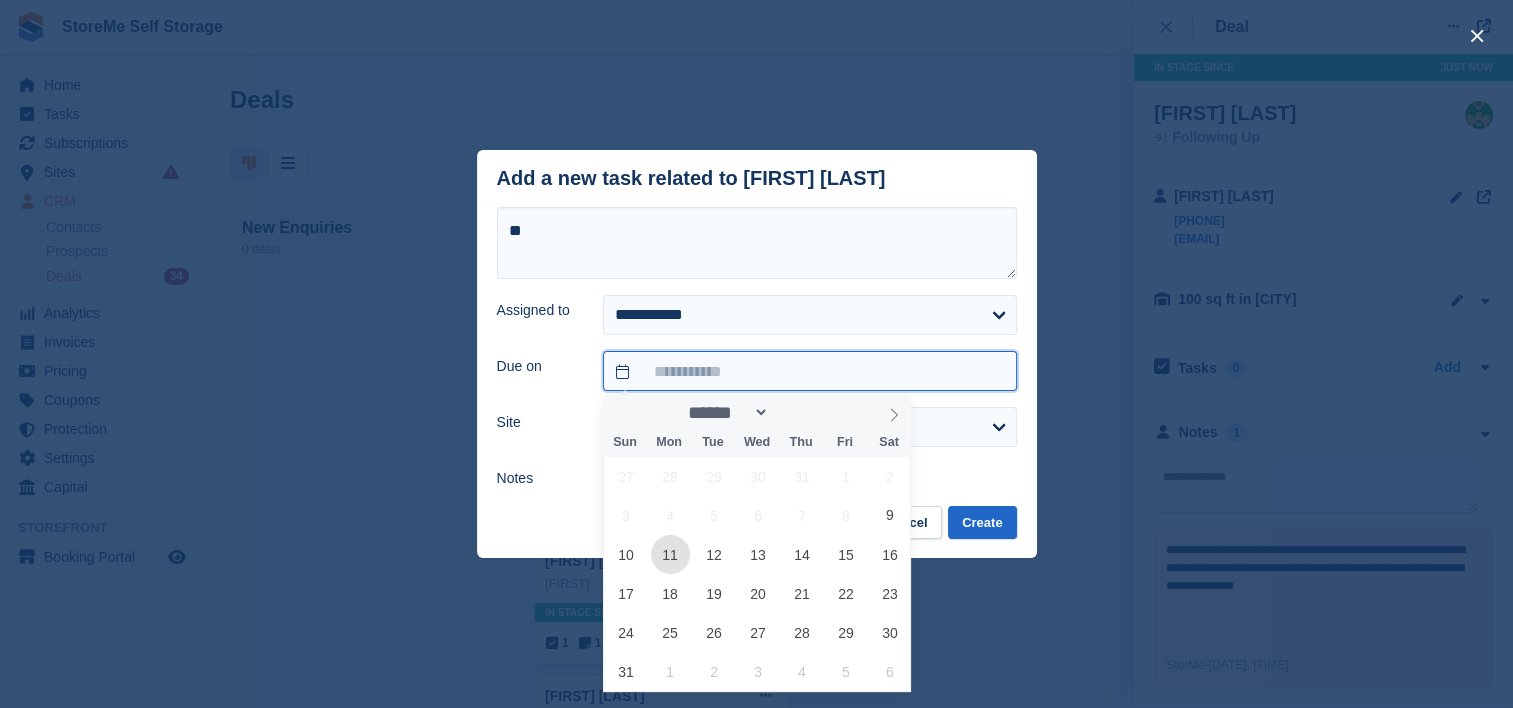 type on "**********" 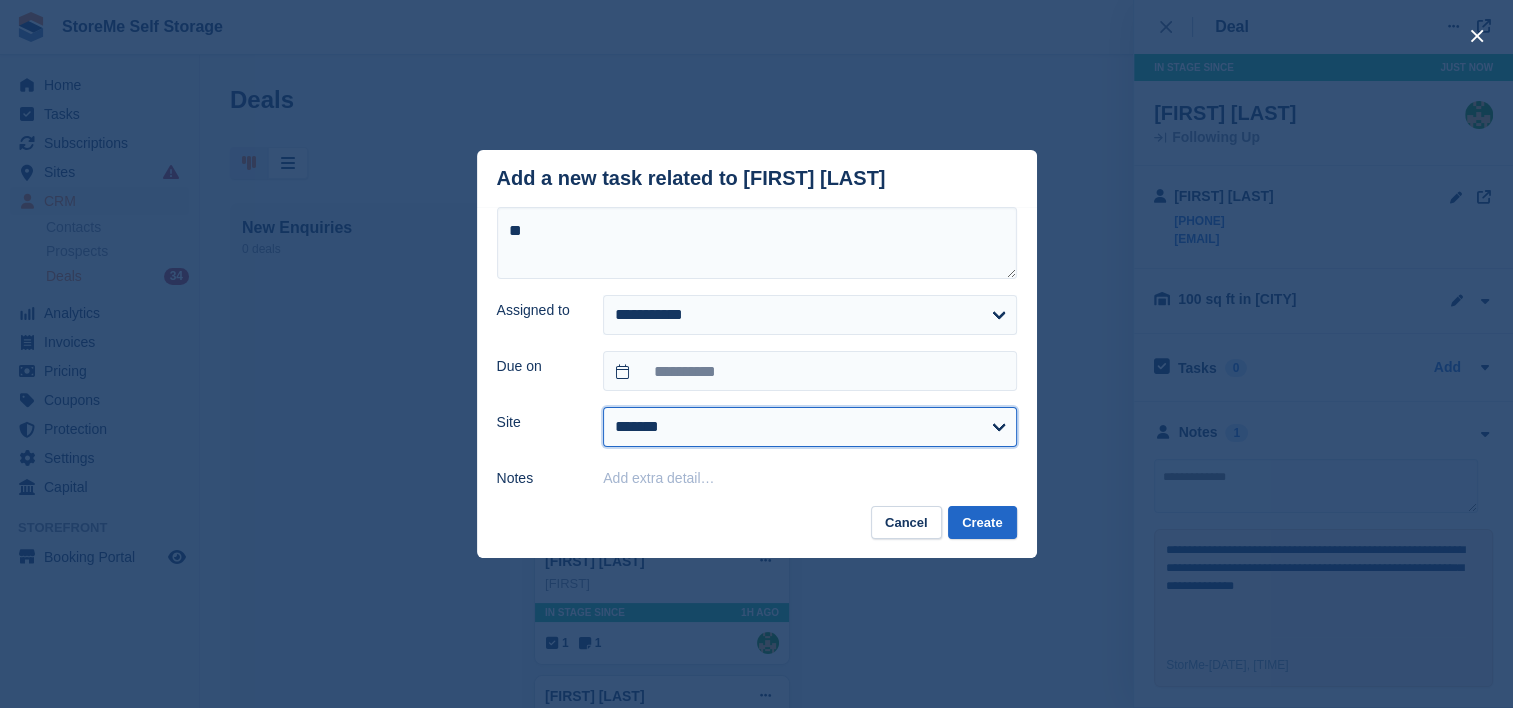 click on "*******
********" at bounding box center [809, 427] 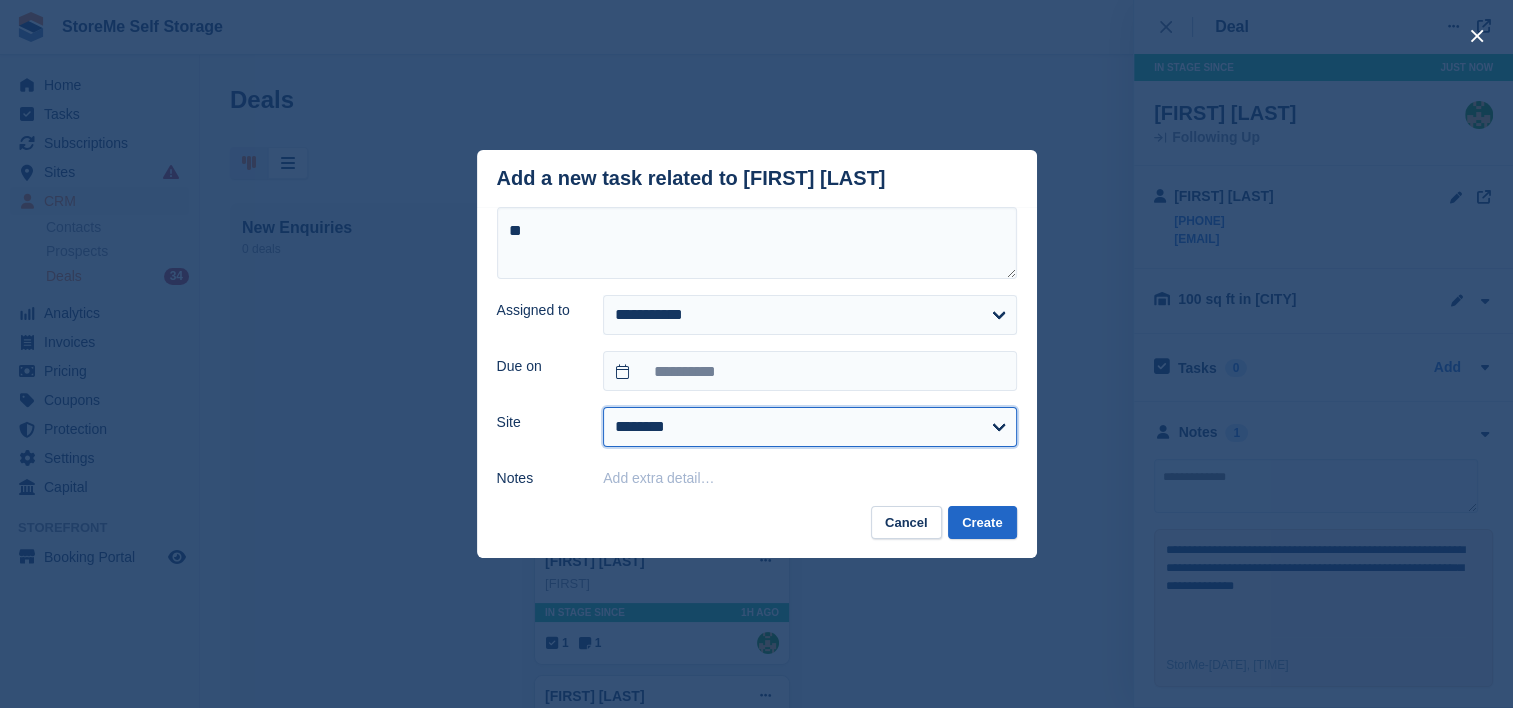 click on "*******
********" at bounding box center (809, 427) 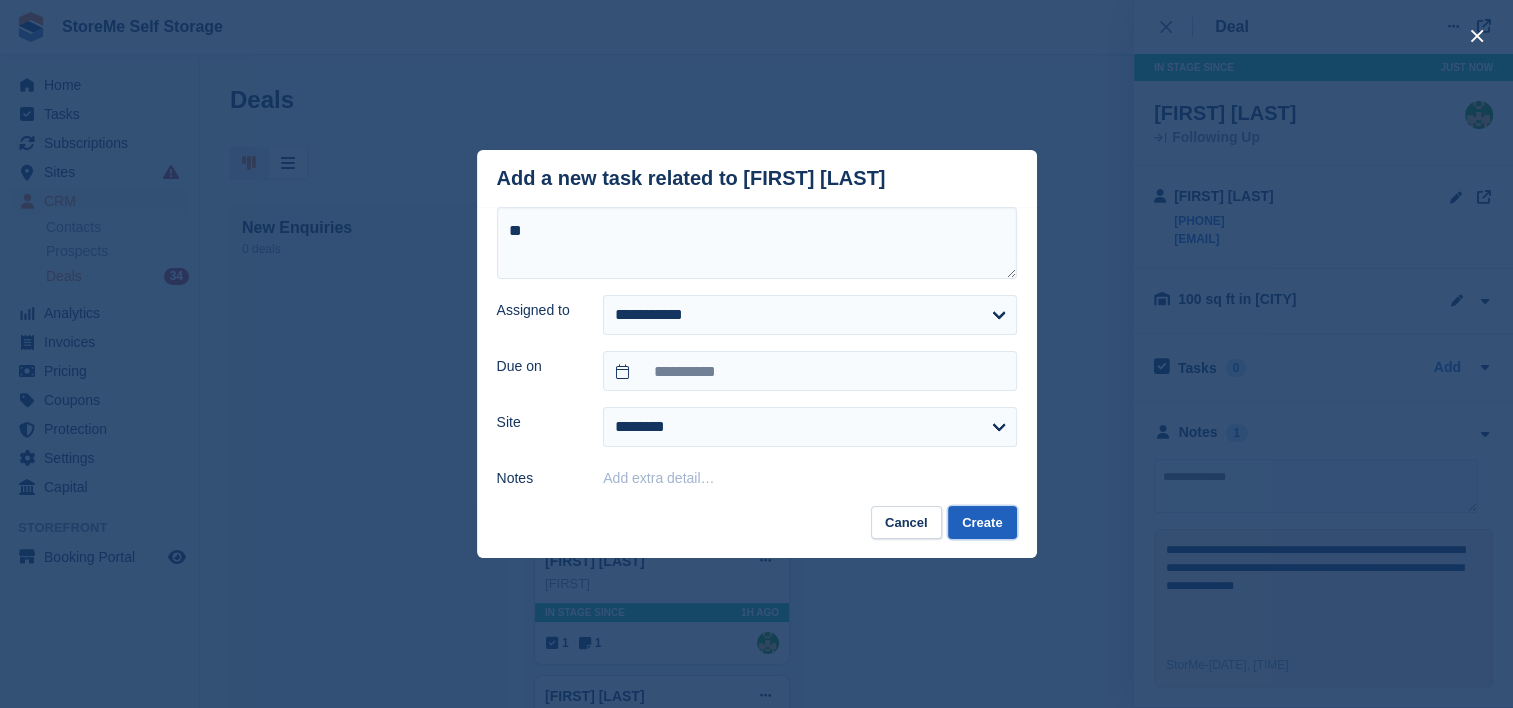 click on "Create" at bounding box center [982, 522] 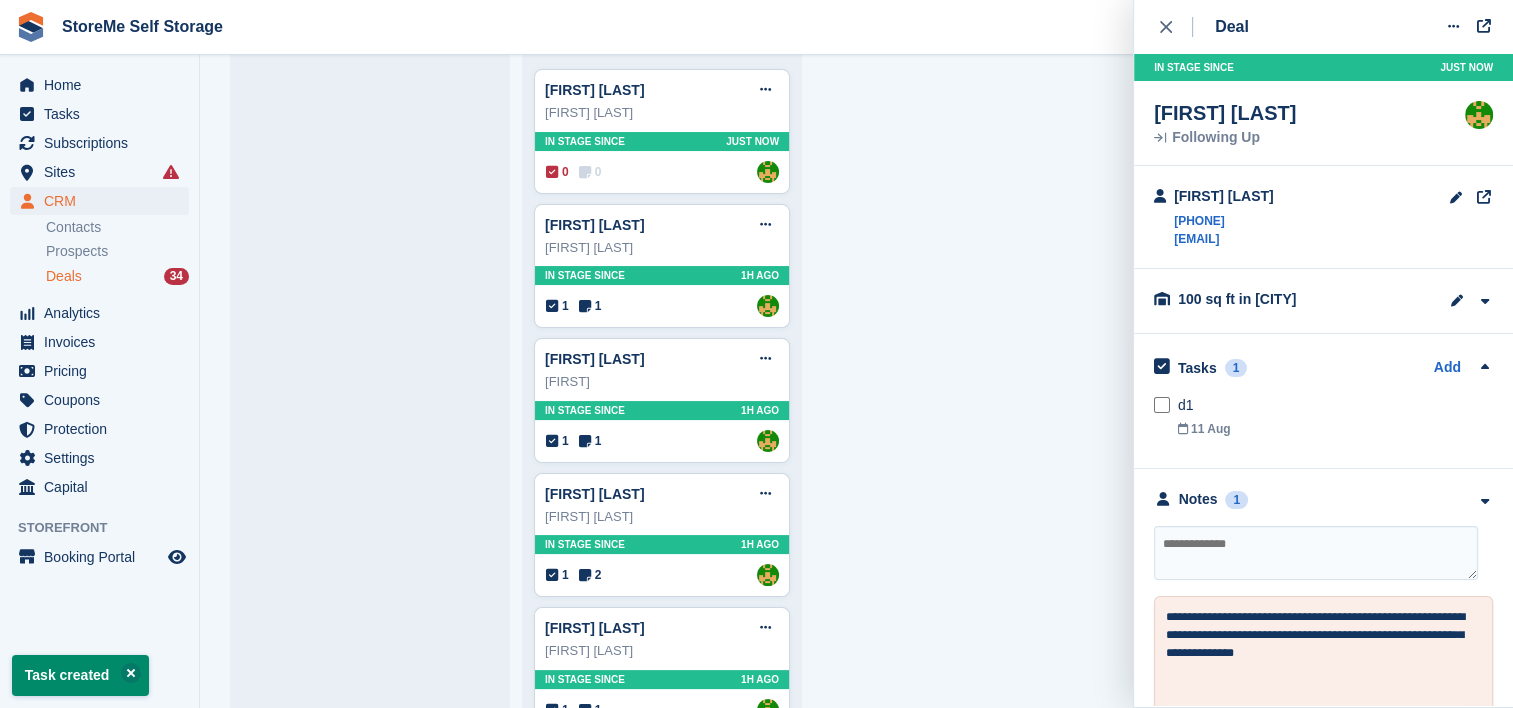 scroll, scrollTop: 0, scrollLeft: 0, axis: both 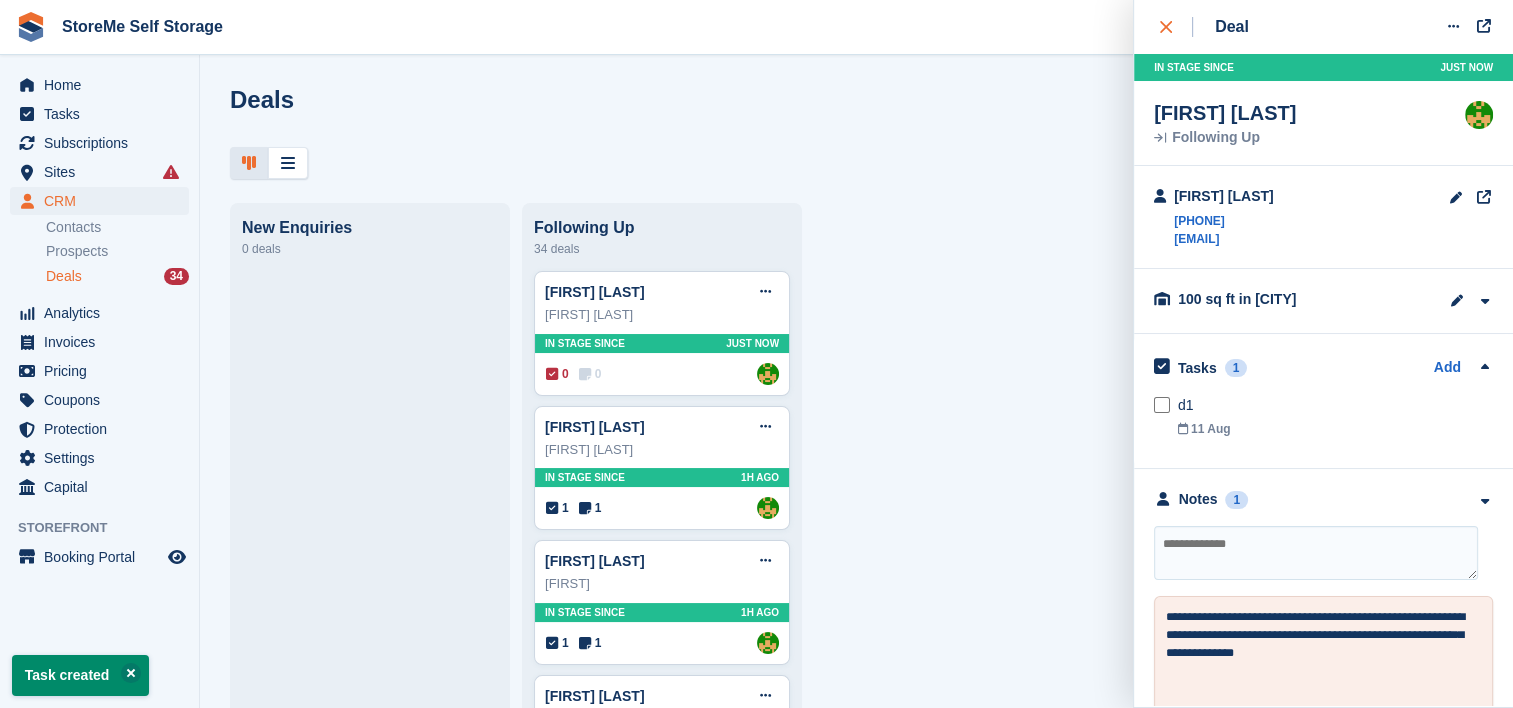 click at bounding box center [1176, 27] 